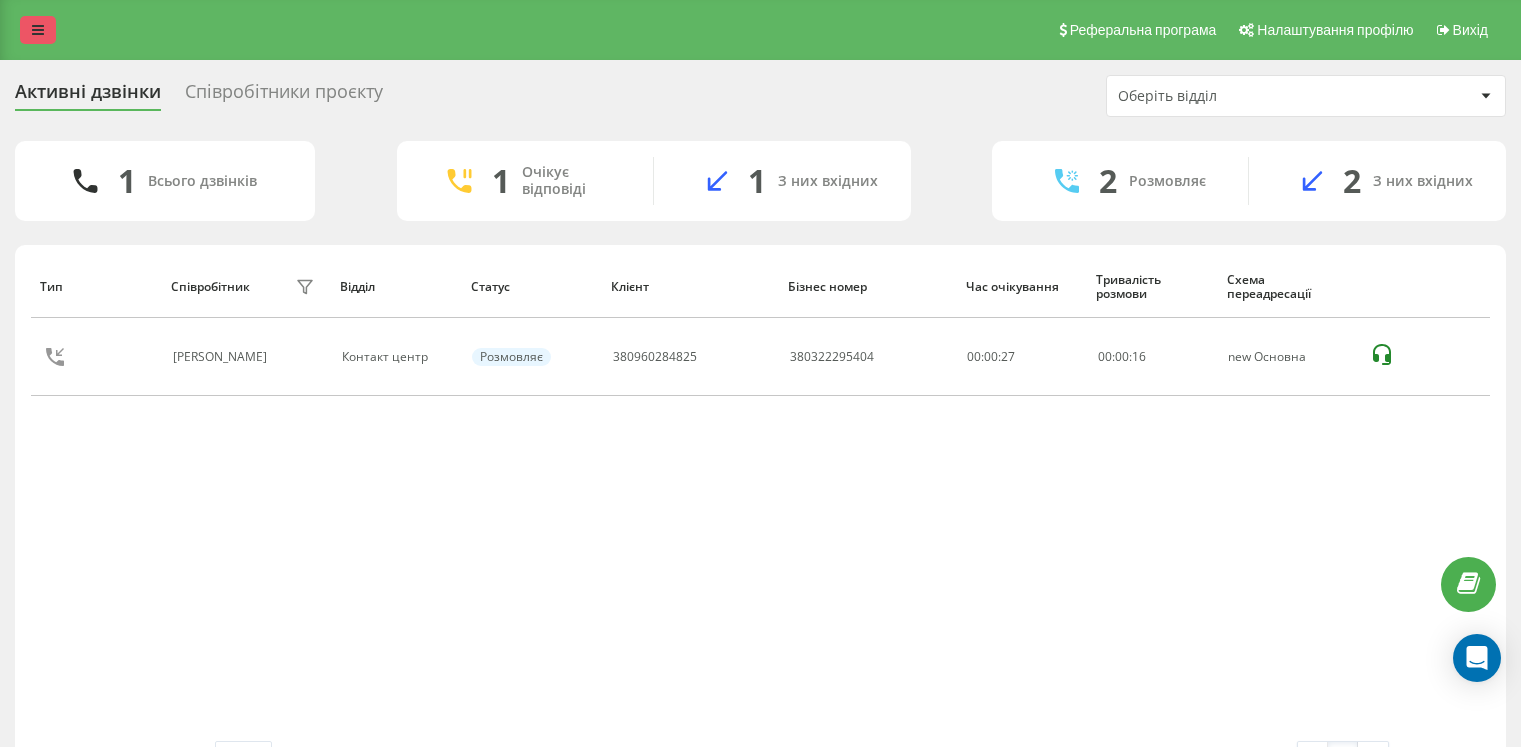scroll, scrollTop: 0, scrollLeft: 0, axis: both 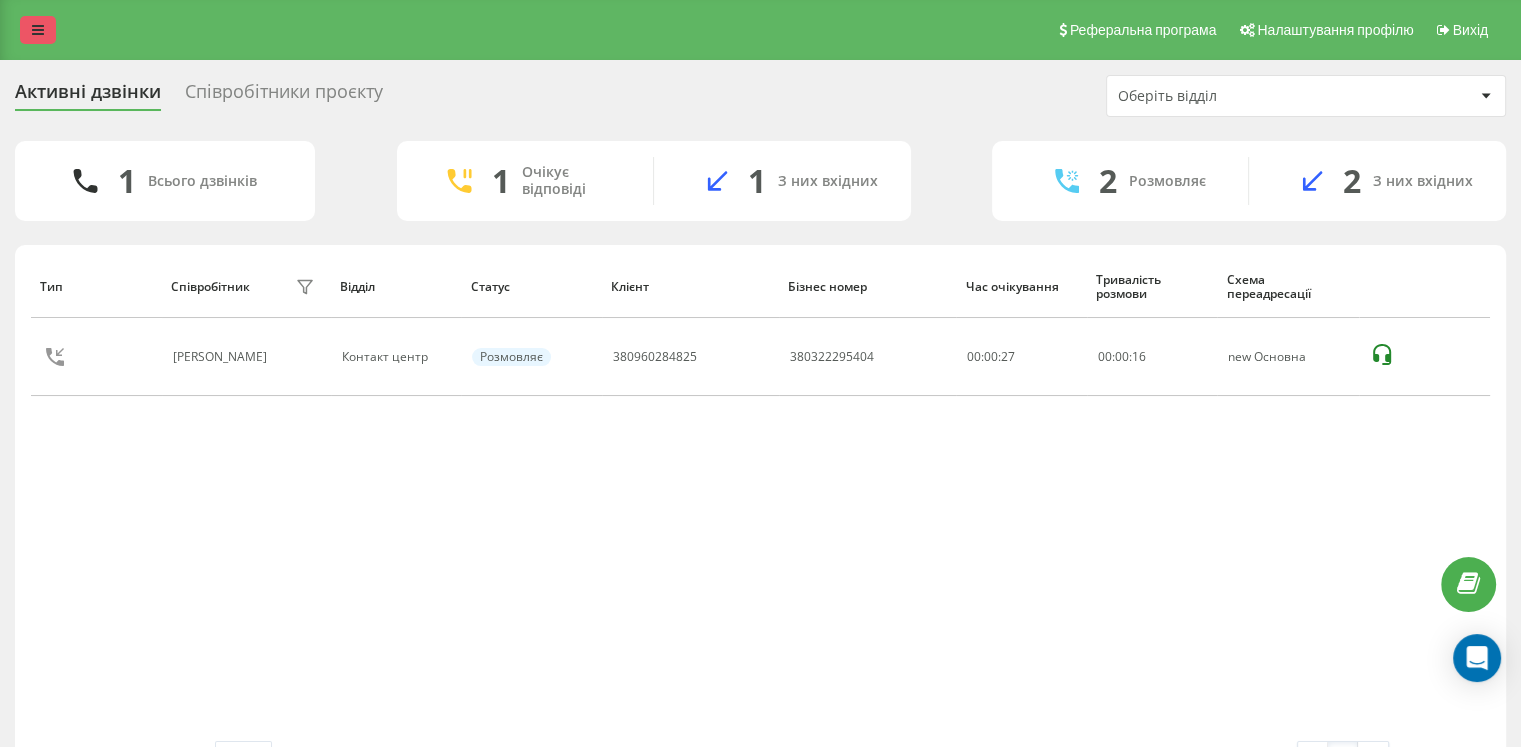 click at bounding box center [38, 30] 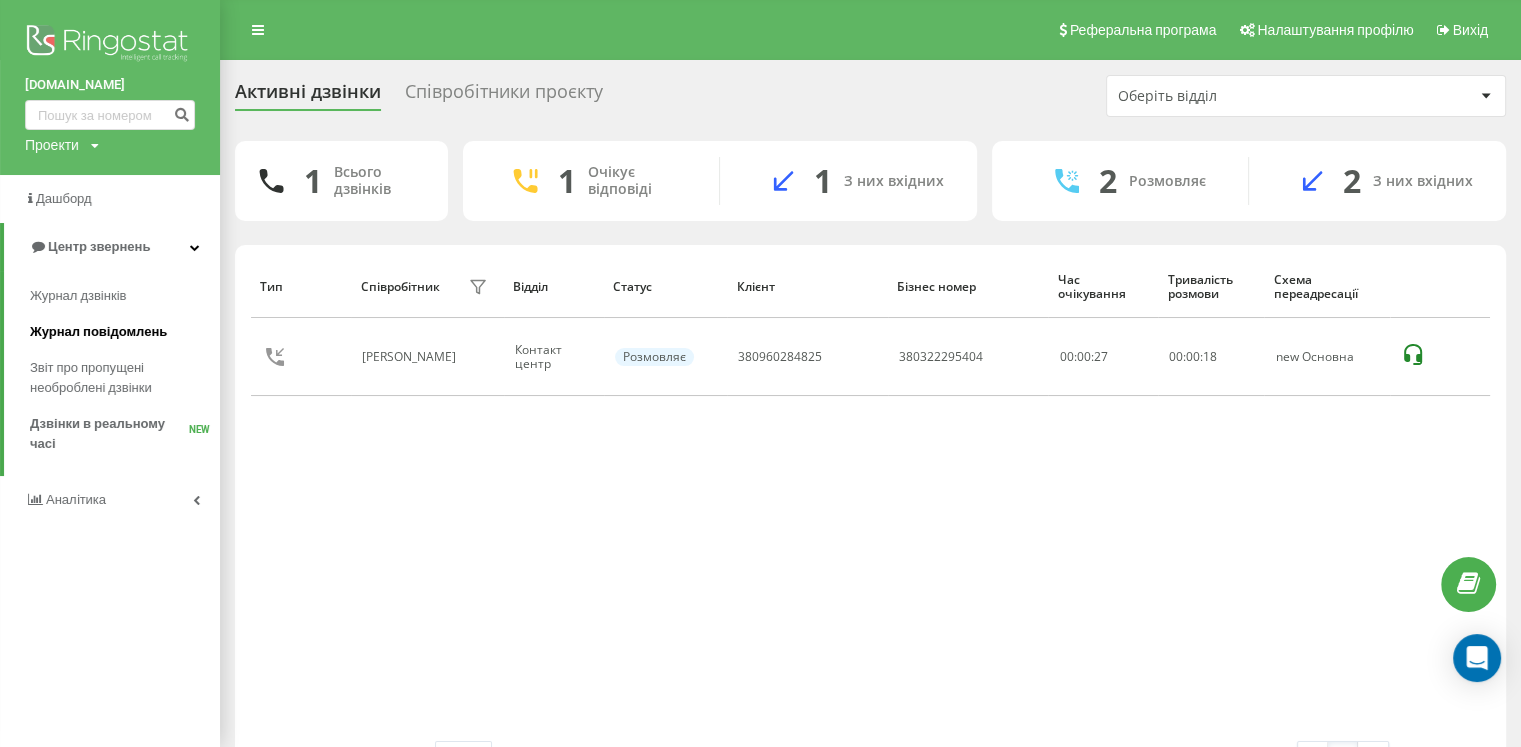 click on "Журнал повідомлень" at bounding box center [98, 332] 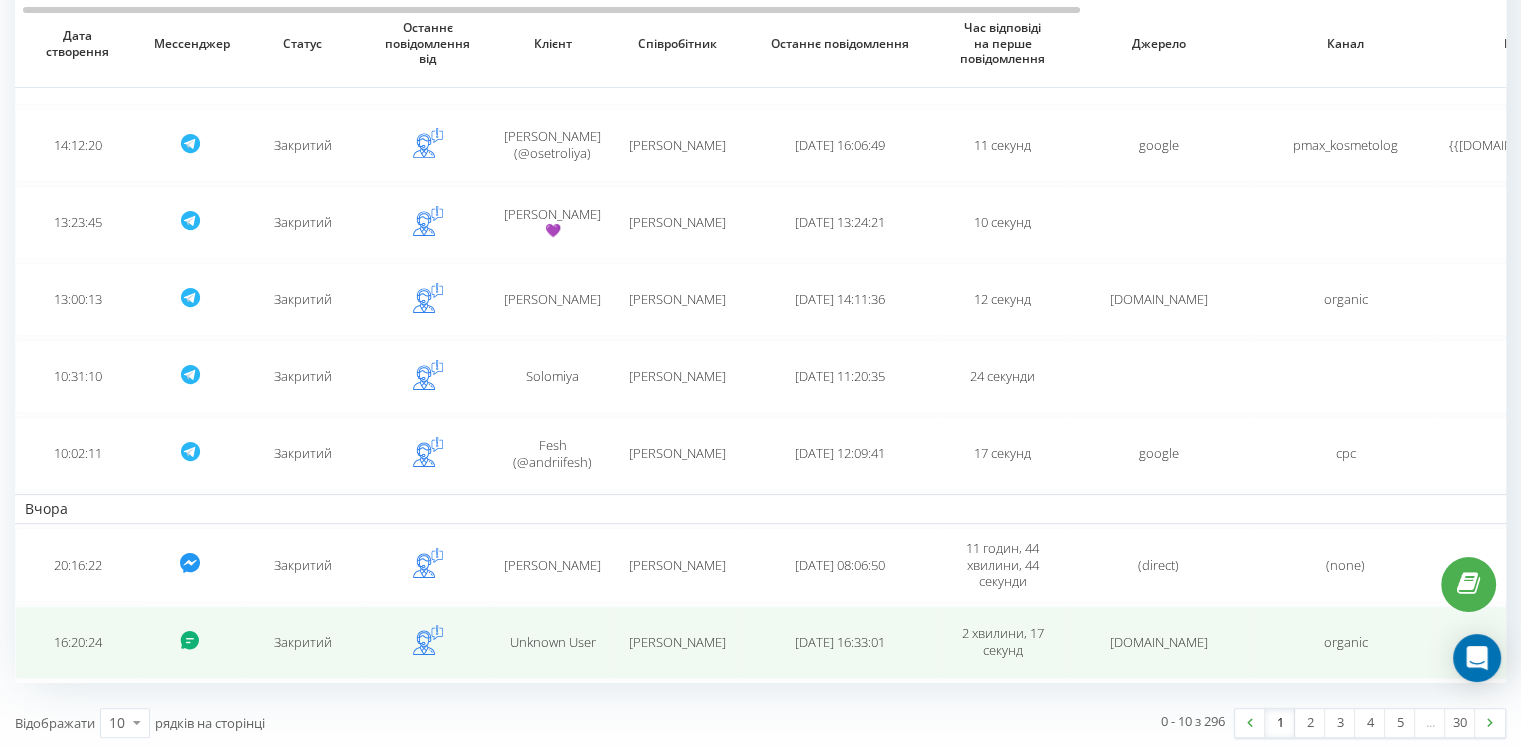 scroll, scrollTop: 378, scrollLeft: 0, axis: vertical 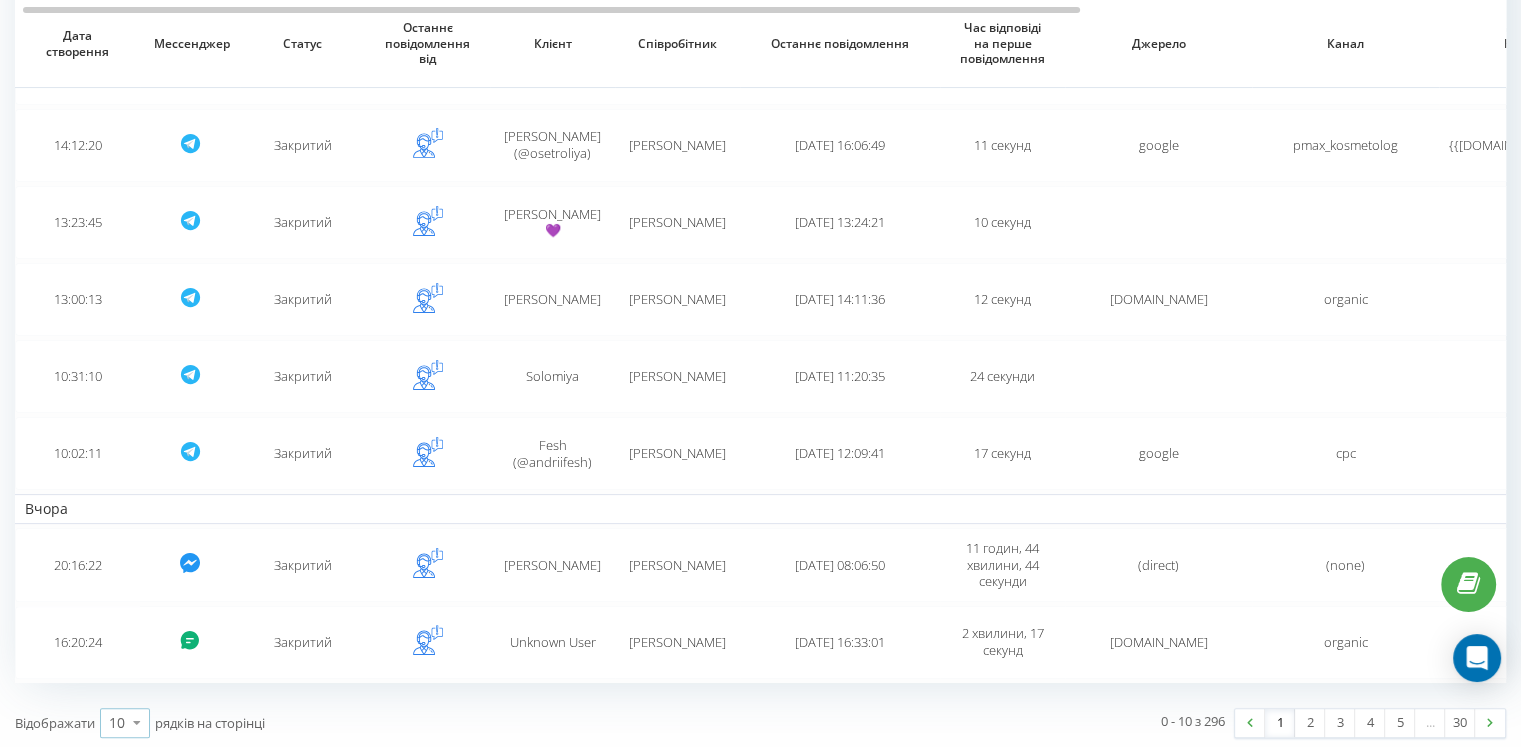 click on "10 10 25 50 100" at bounding box center [125, 723] 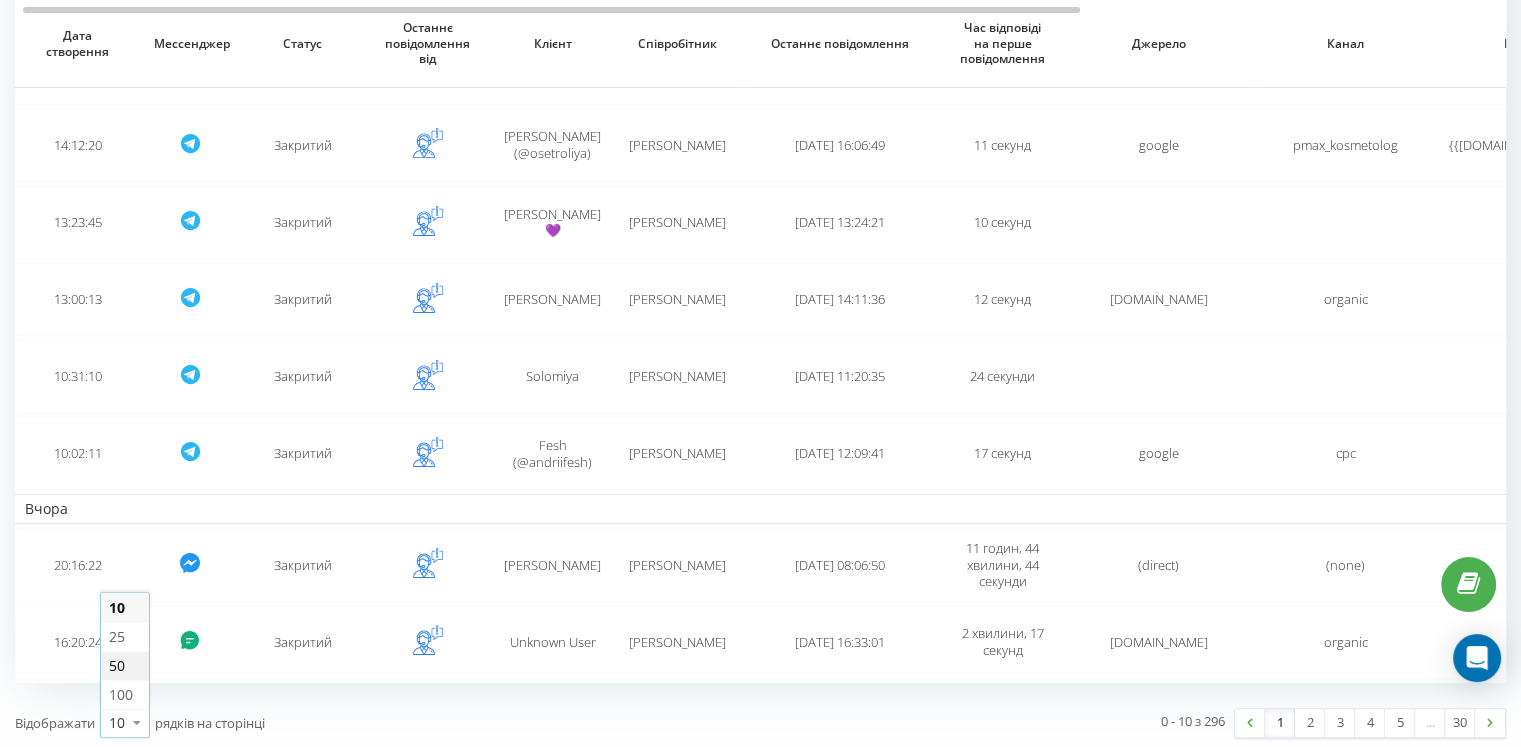 click on "50" at bounding box center [125, 665] 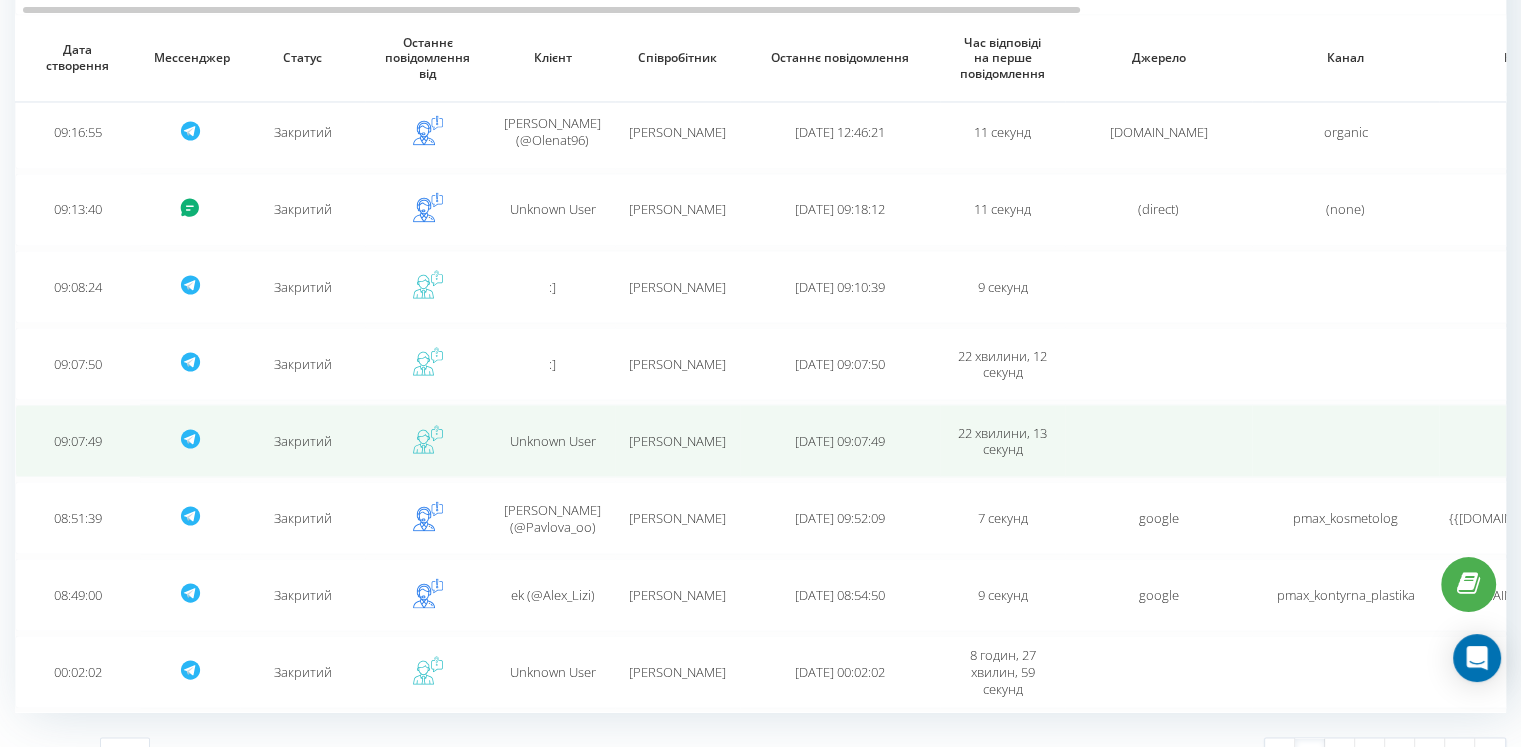 scroll, scrollTop: 3548, scrollLeft: 0, axis: vertical 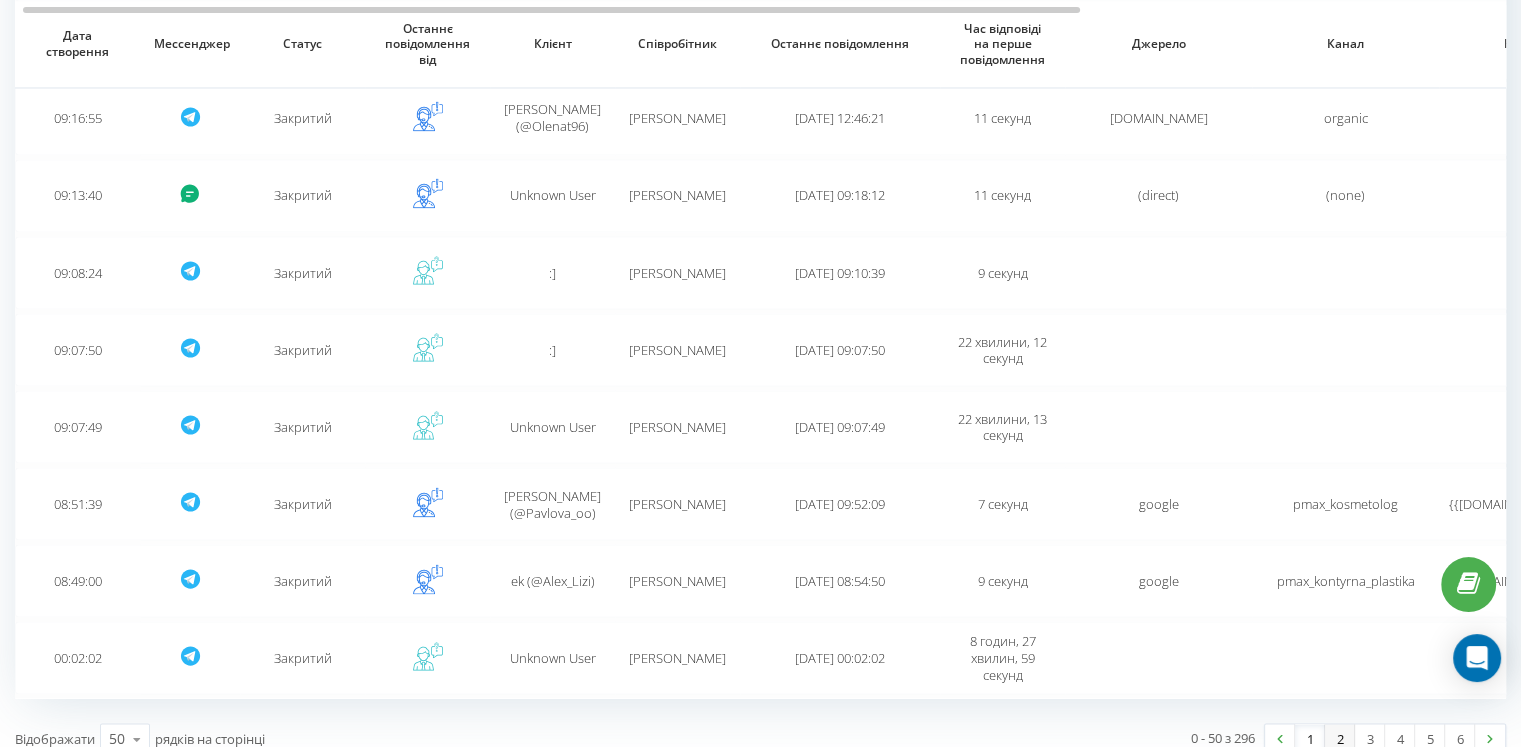 click on "2" at bounding box center [1340, 738] 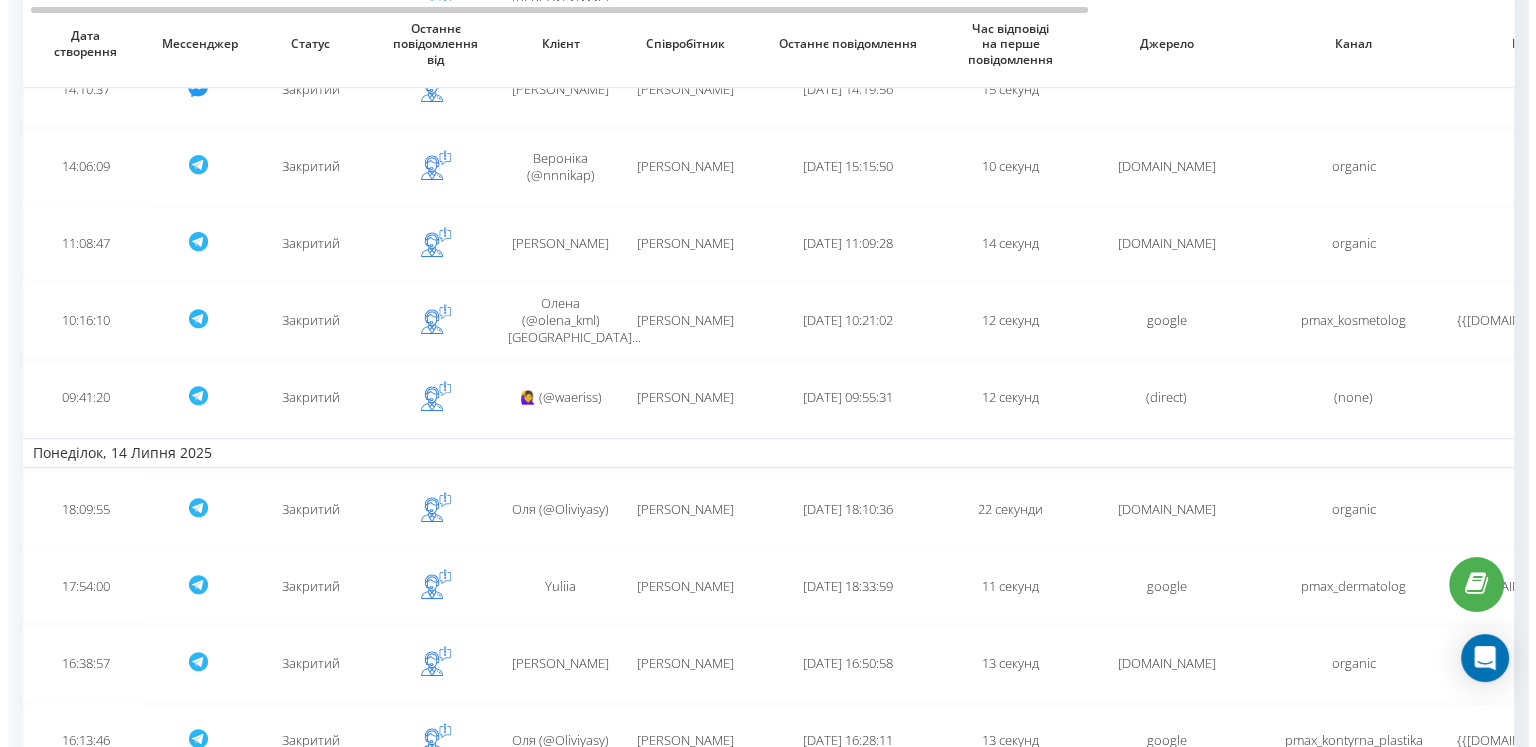 scroll, scrollTop: 1322, scrollLeft: 0, axis: vertical 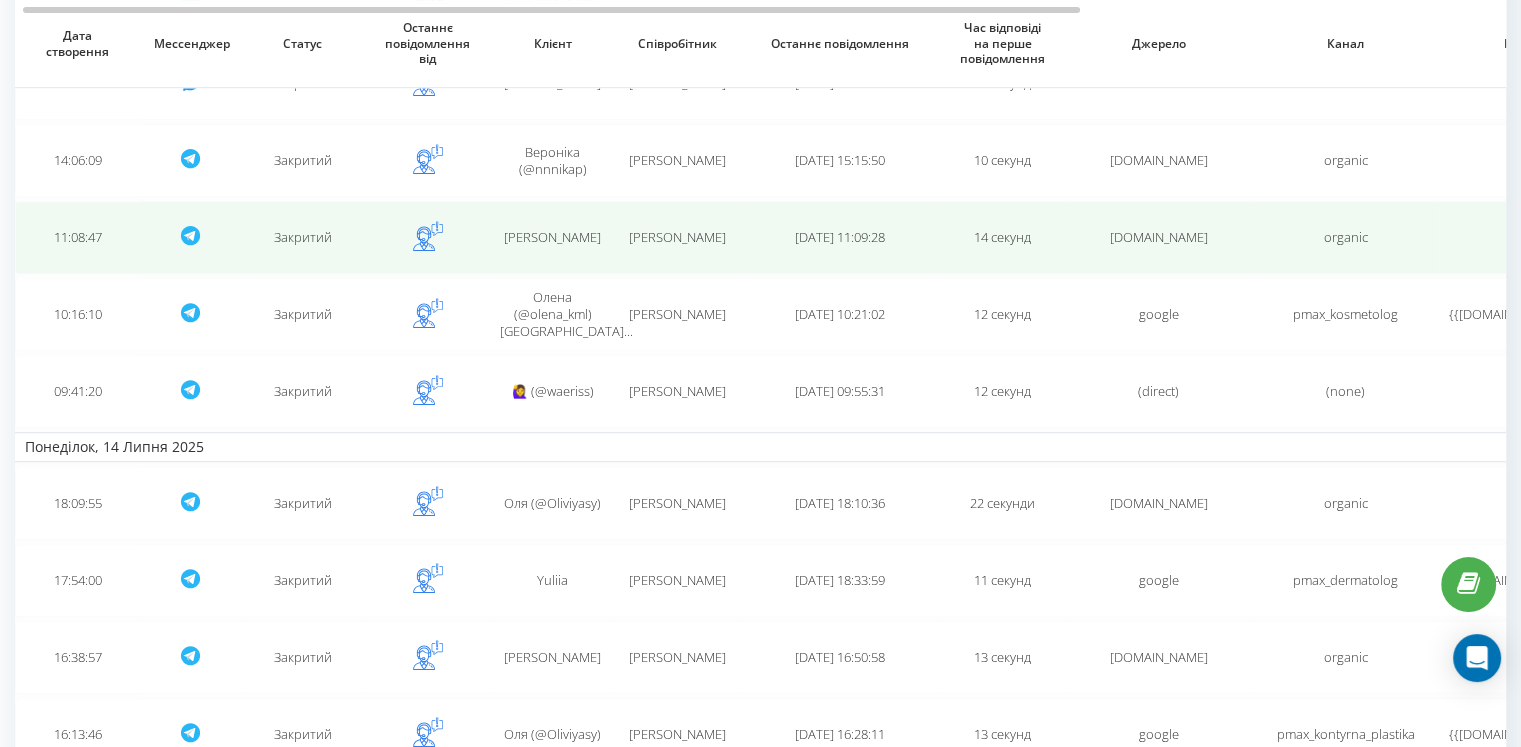 click on "Закритий" at bounding box center [302, 237] 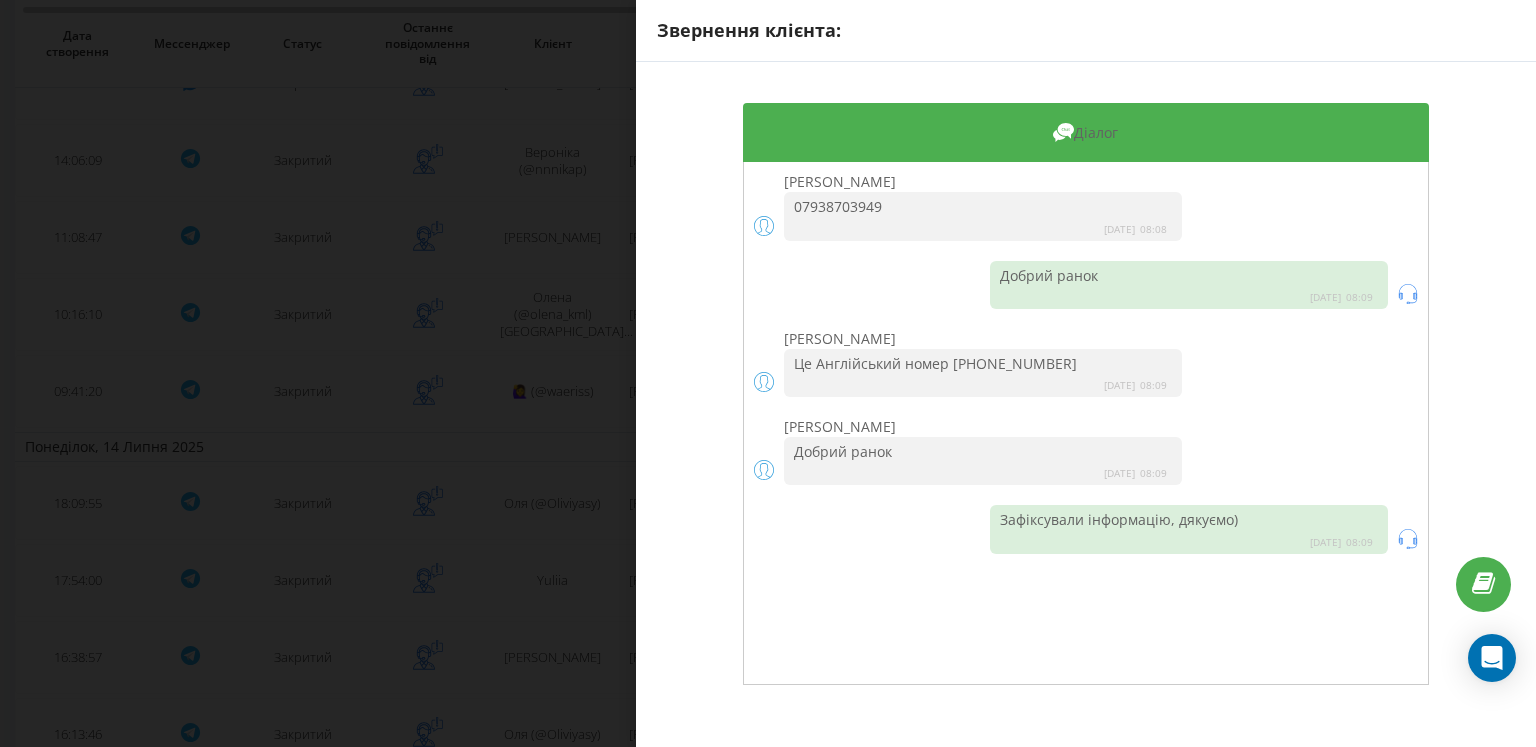drag, startPoint x: 951, startPoint y: 363, endPoint x: 1073, endPoint y: 366, distance: 122.03688 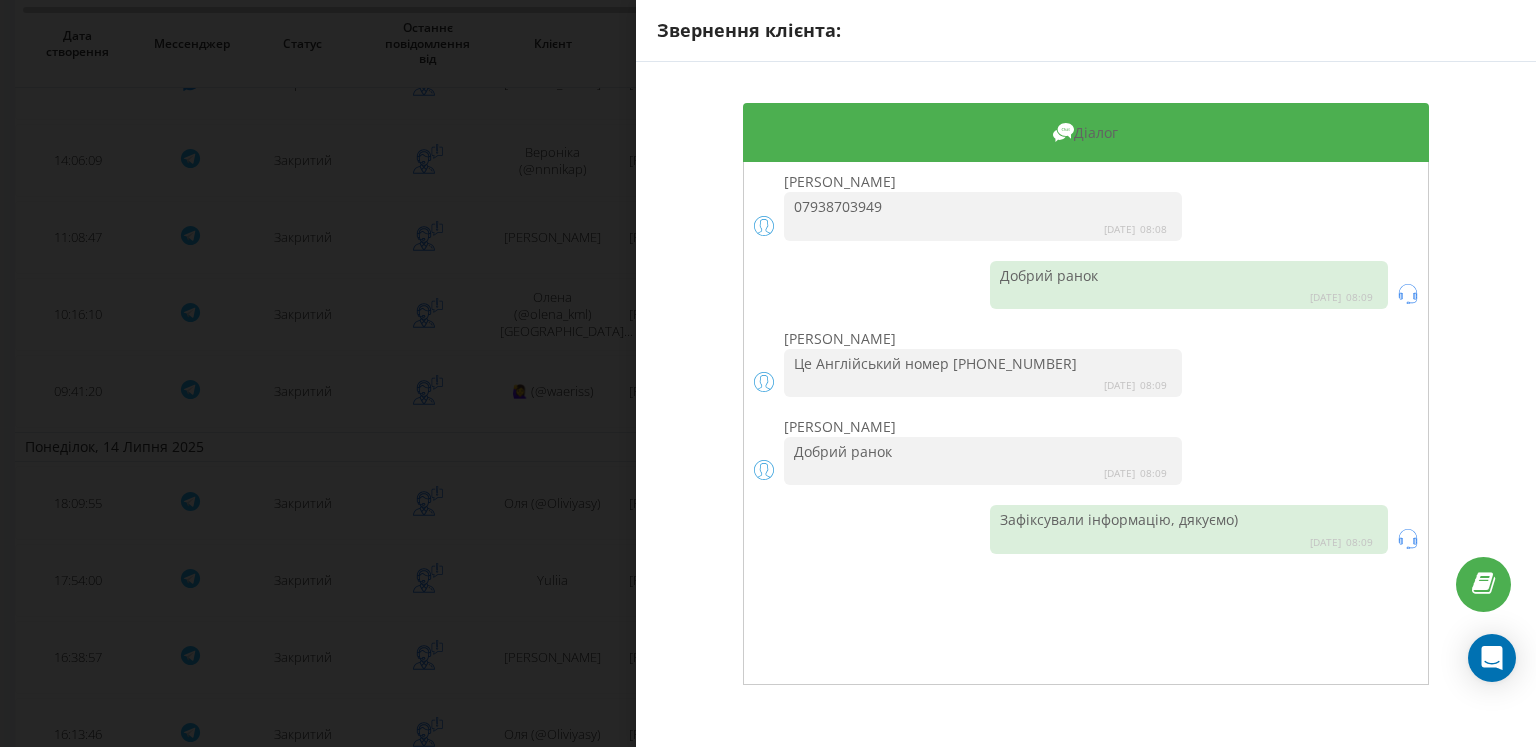 click on "Добрий ранок 2025-07-15 08:09" at bounding box center (1086, 285) 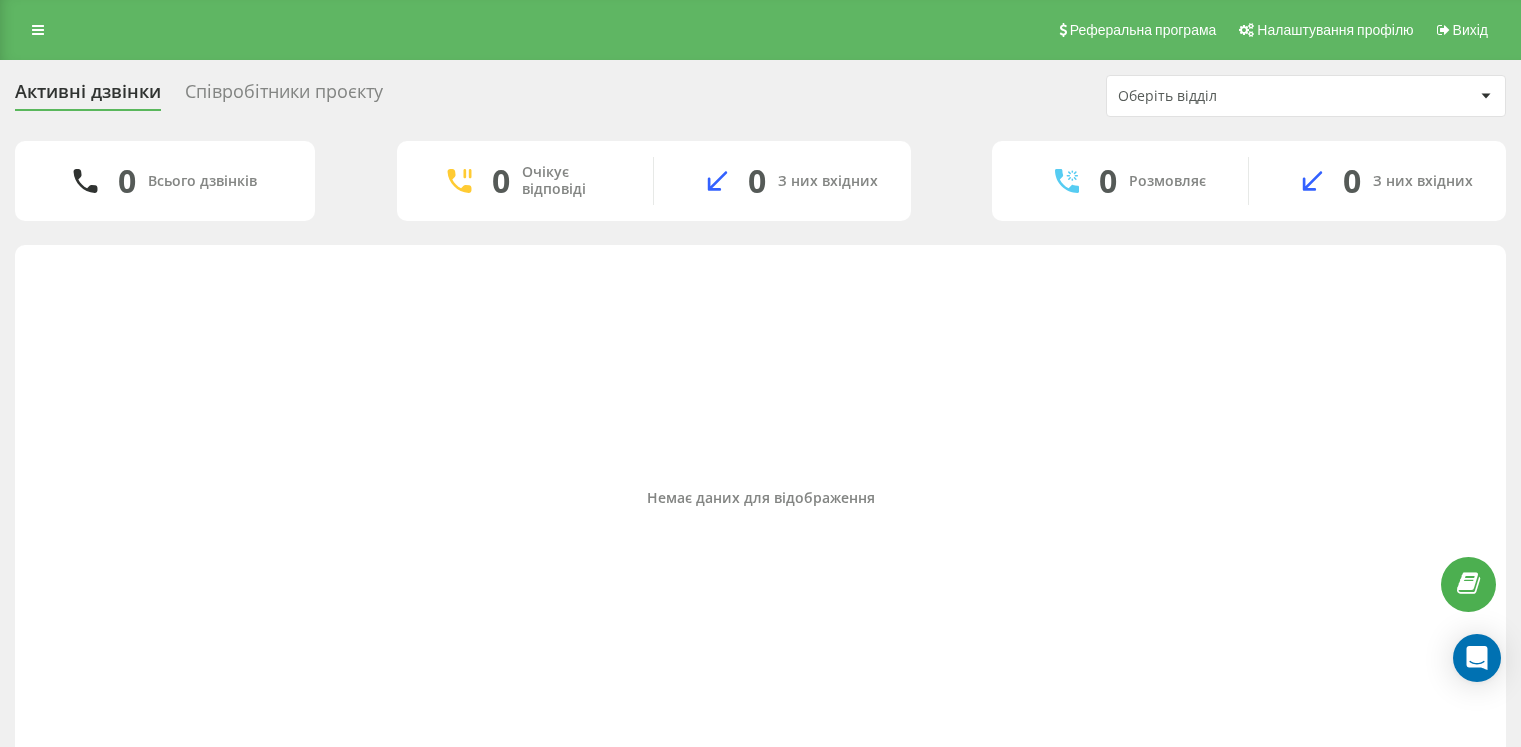 scroll, scrollTop: 0, scrollLeft: 0, axis: both 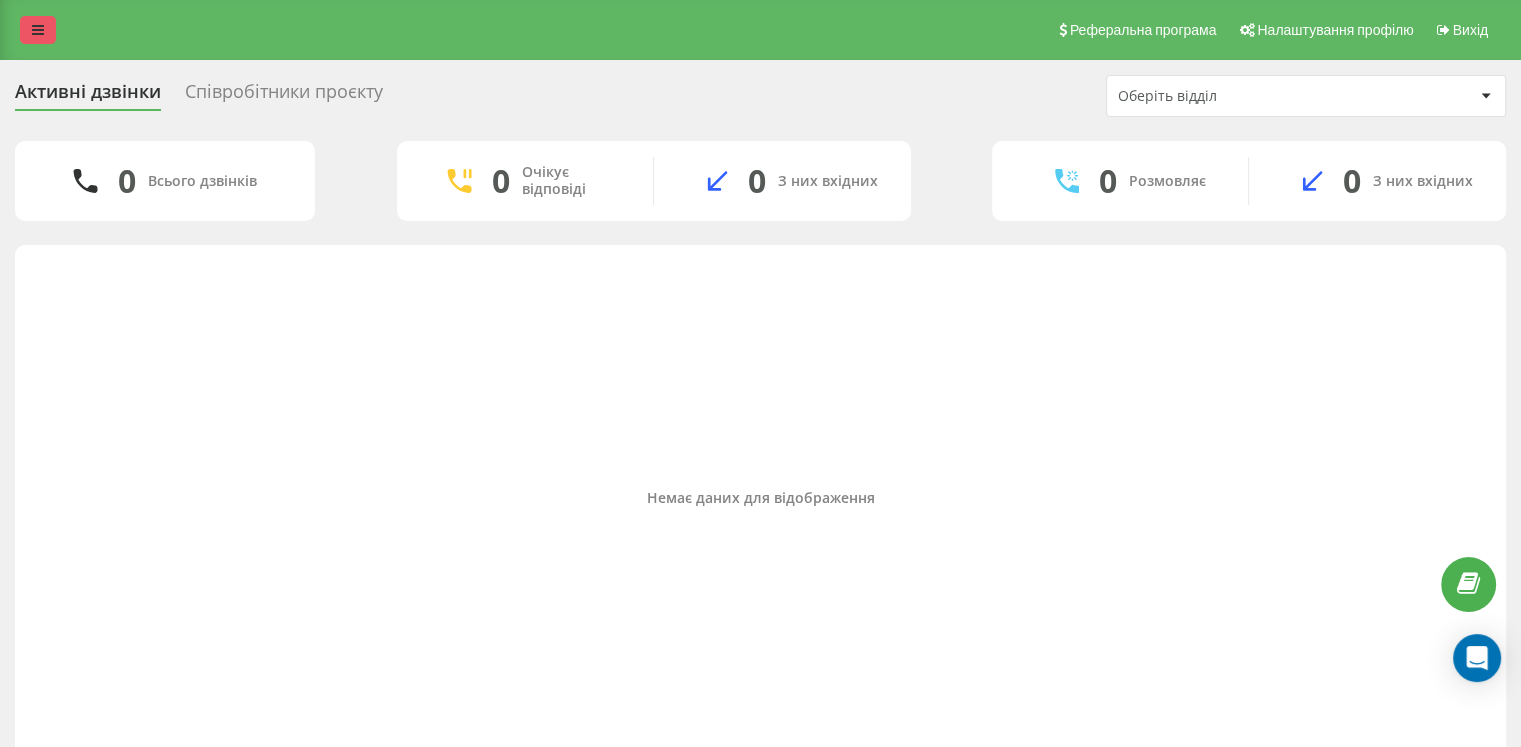 click at bounding box center (38, 30) 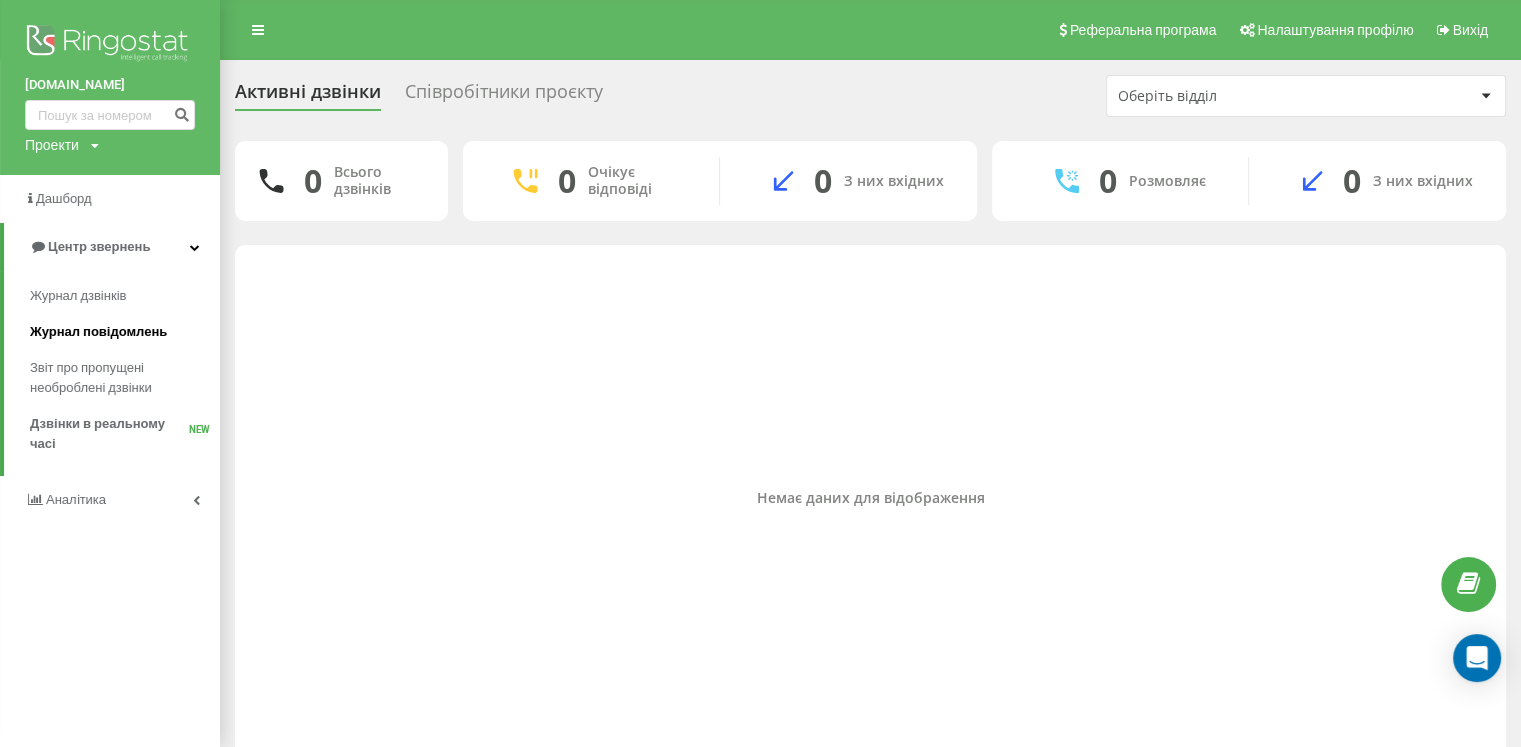 click on "Журнал повідомлень" at bounding box center [98, 332] 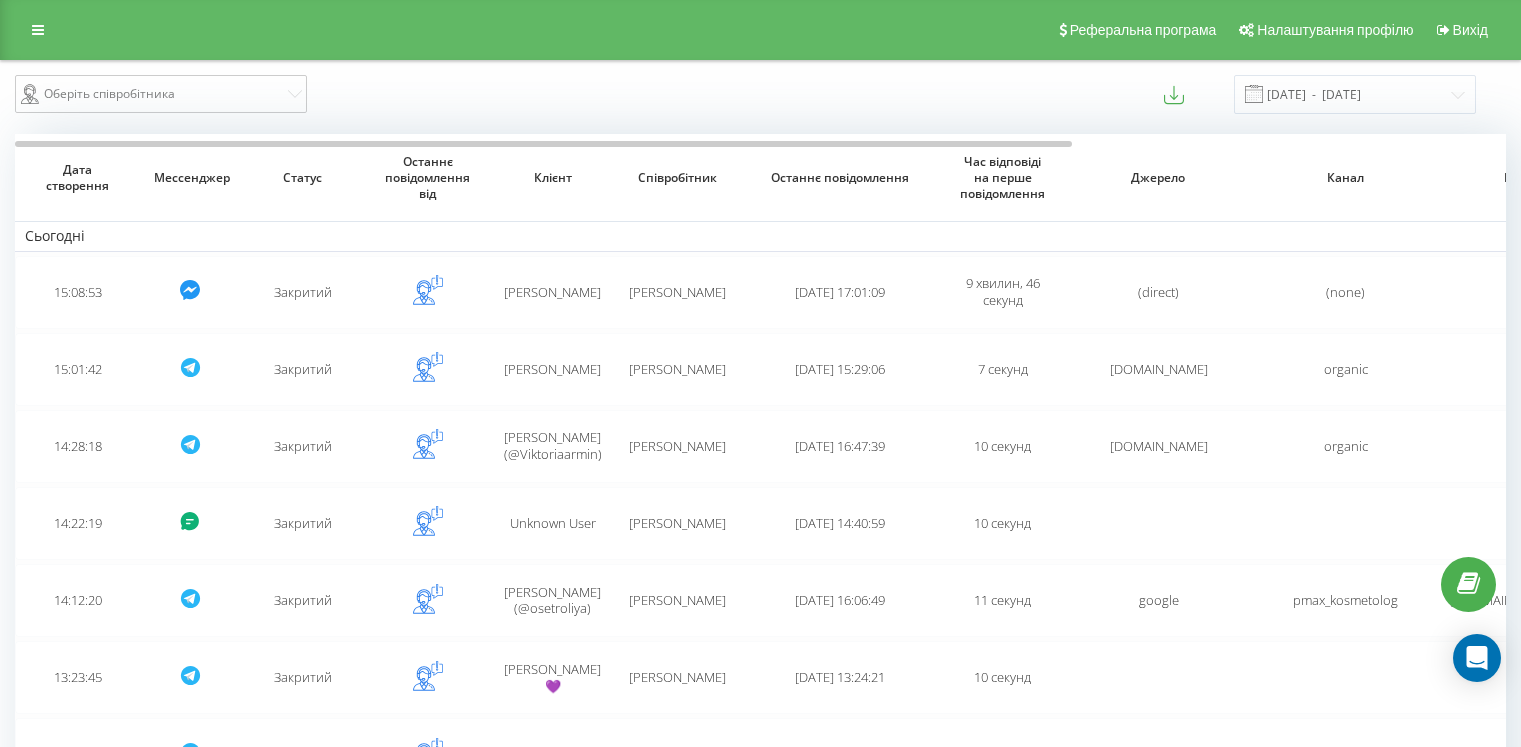 scroll, scrollTop: 0, scrollLeft: 0, axis: both 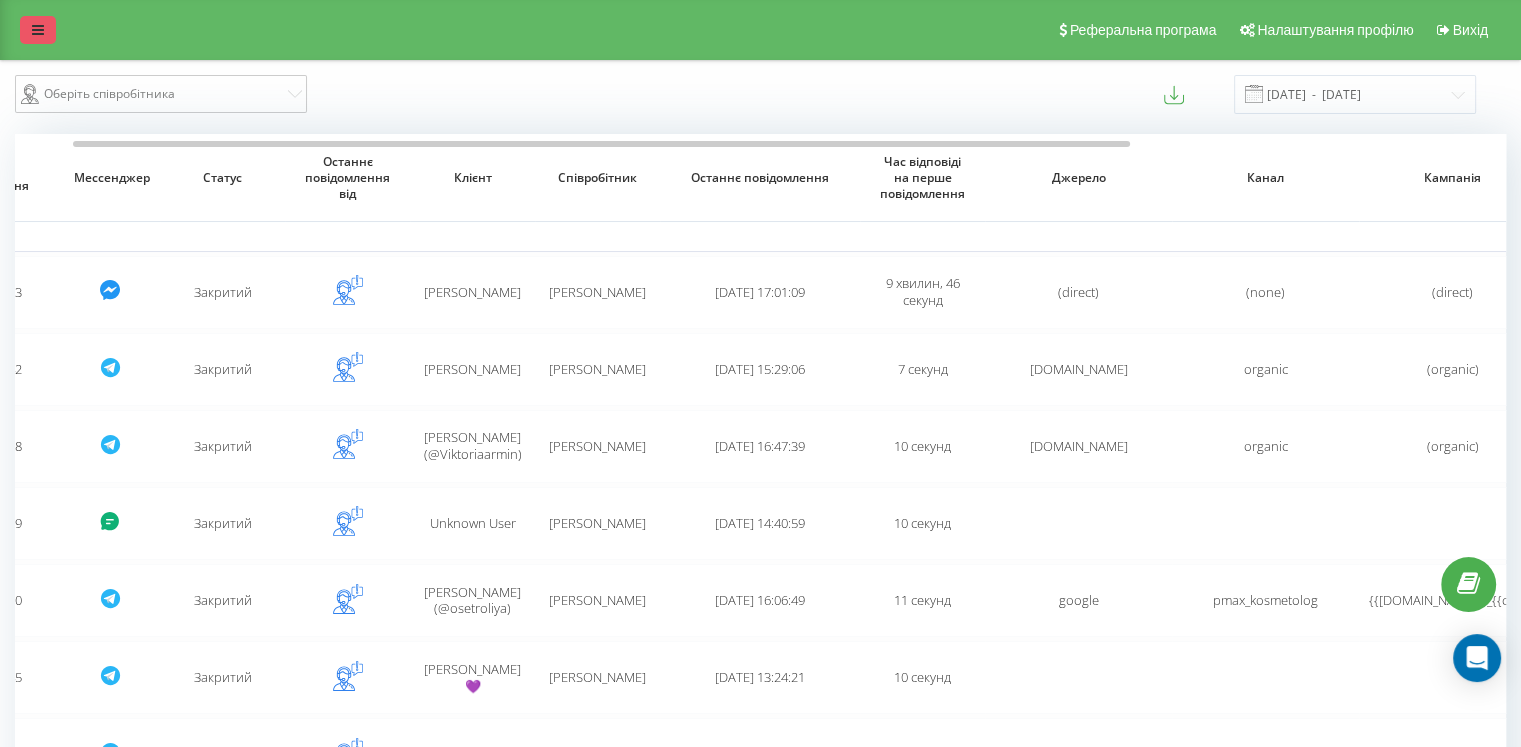click at bounding box center (38, 30) 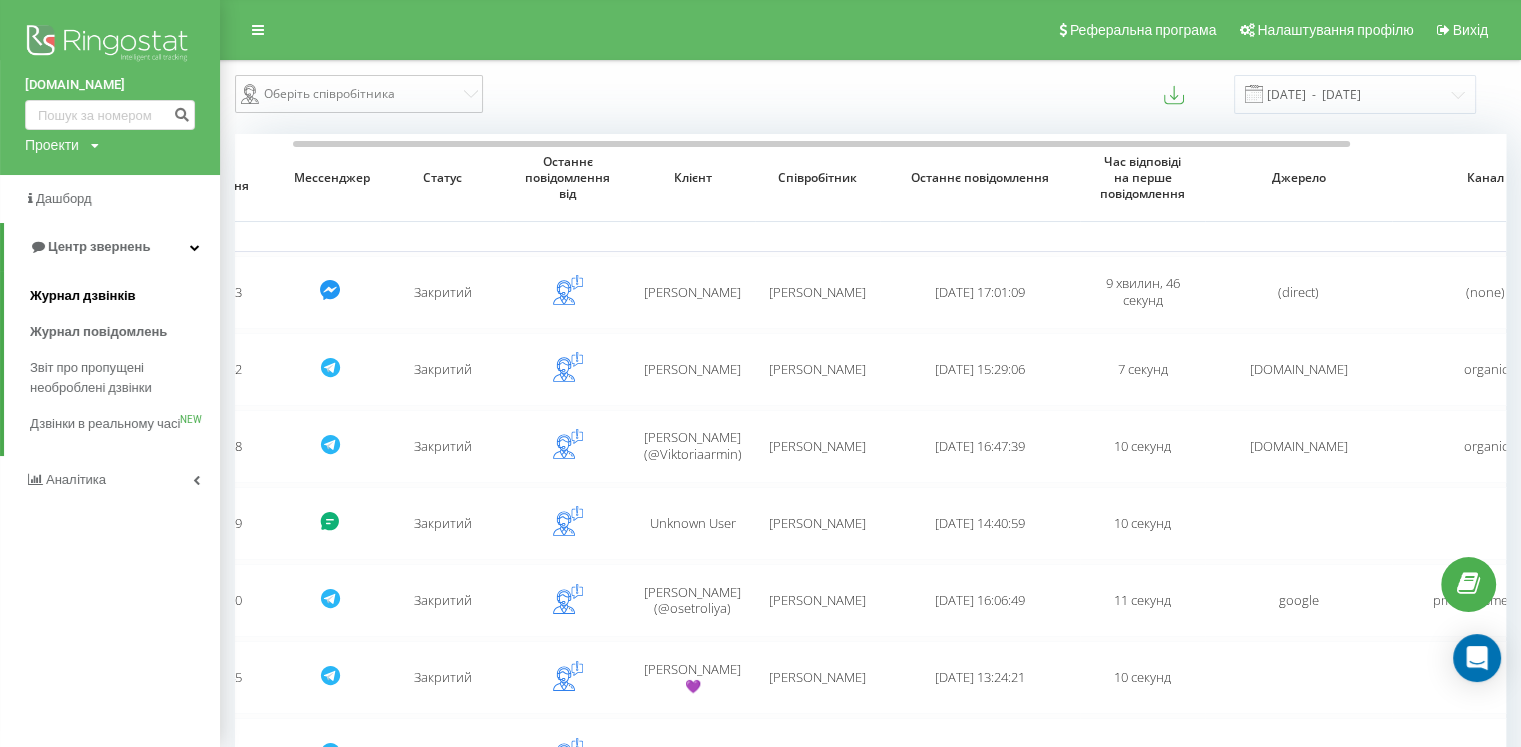 click on "Журнал дзвінків" at bounding box center [83, 296] 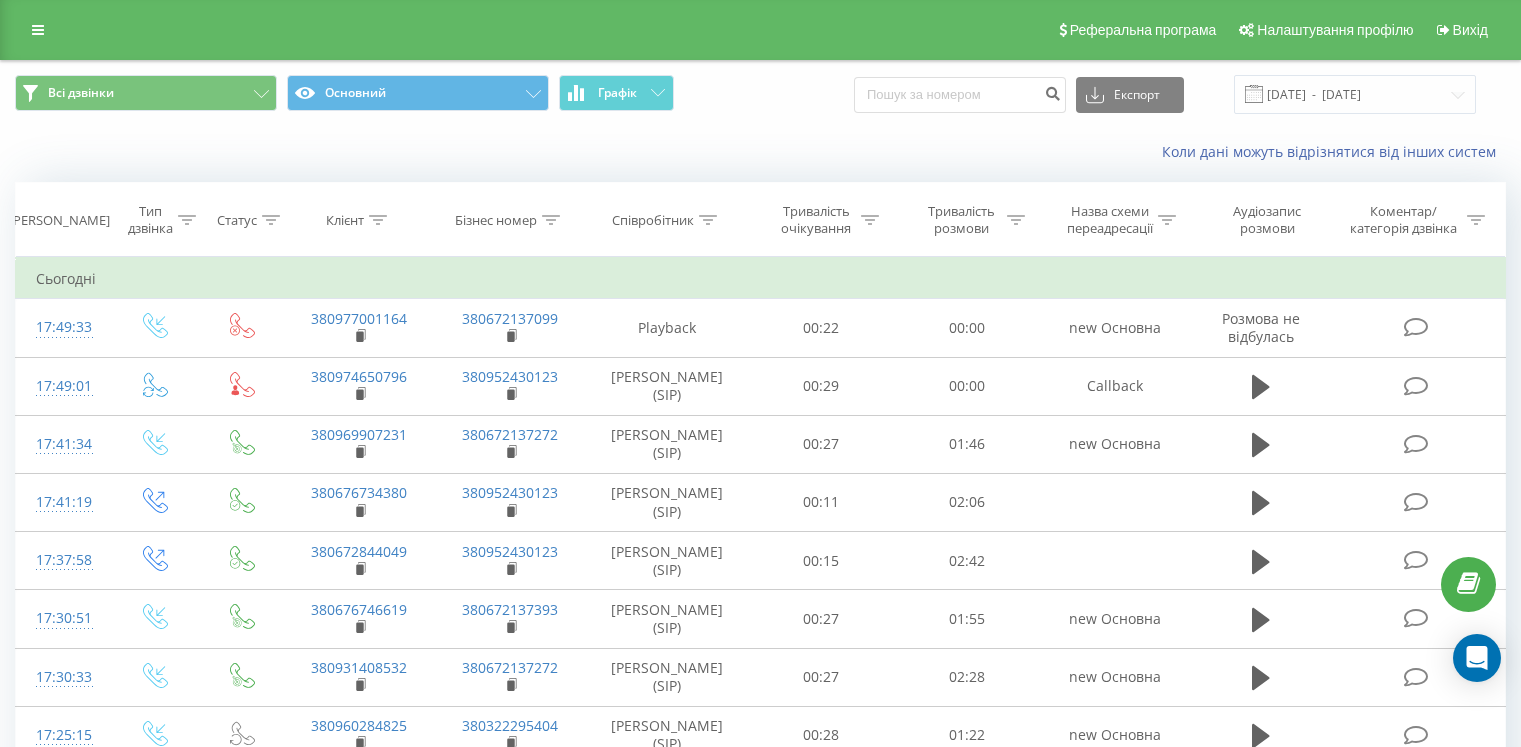 scroll, scrollTop: 0, scrollLeft: 0, axis: both 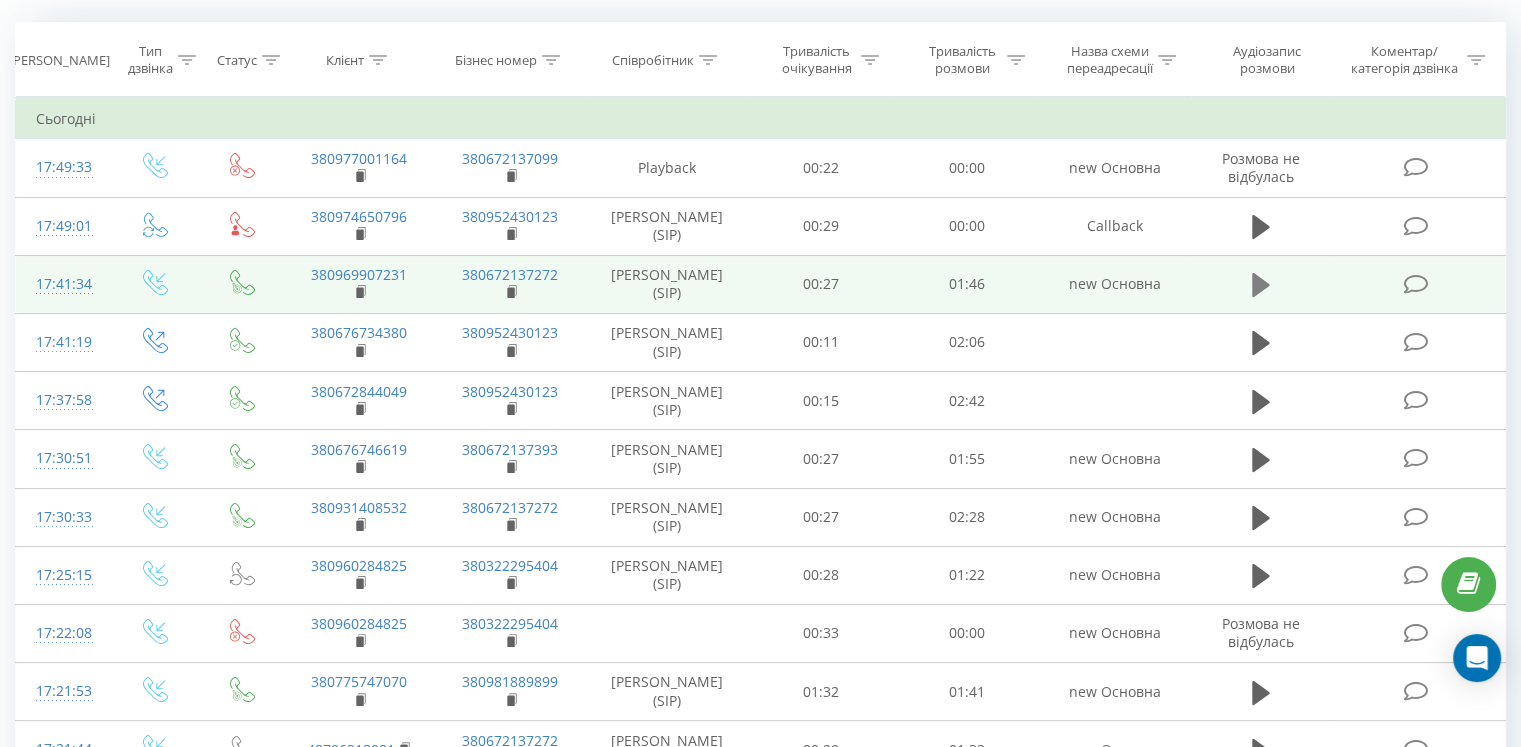 click 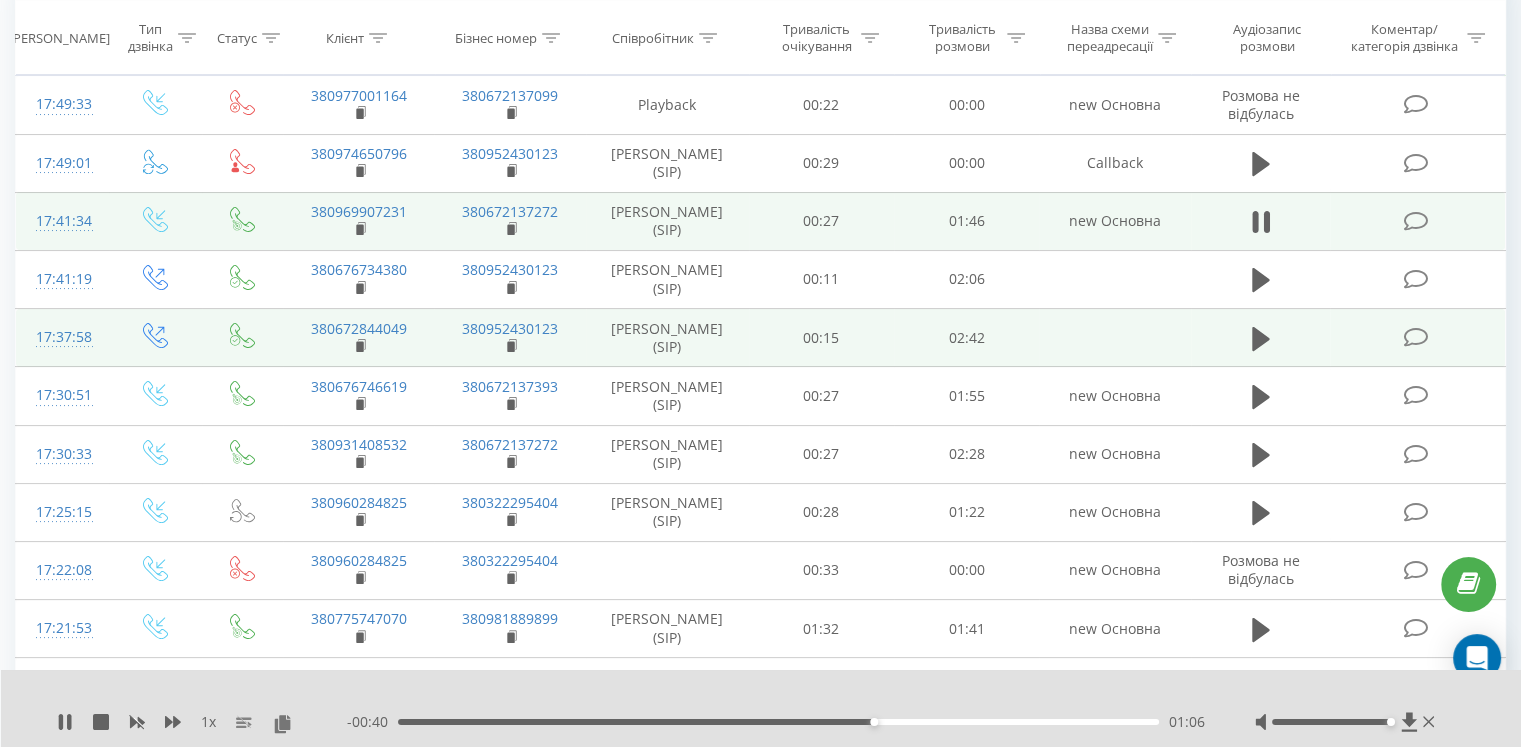 scroll, scrollTop: 226, scrollLeft: 0, axis: vertical 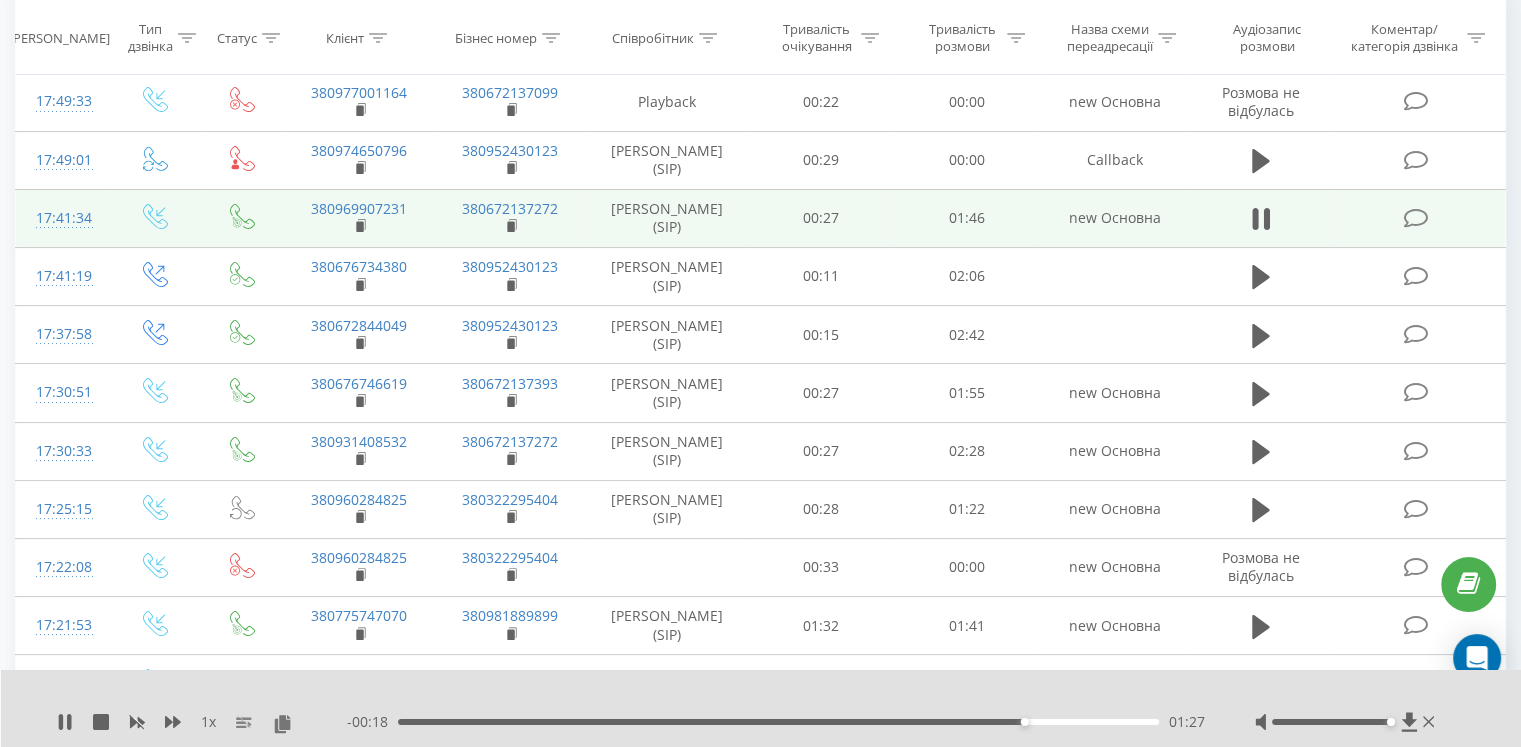 click at bounding box center [1347, 722] 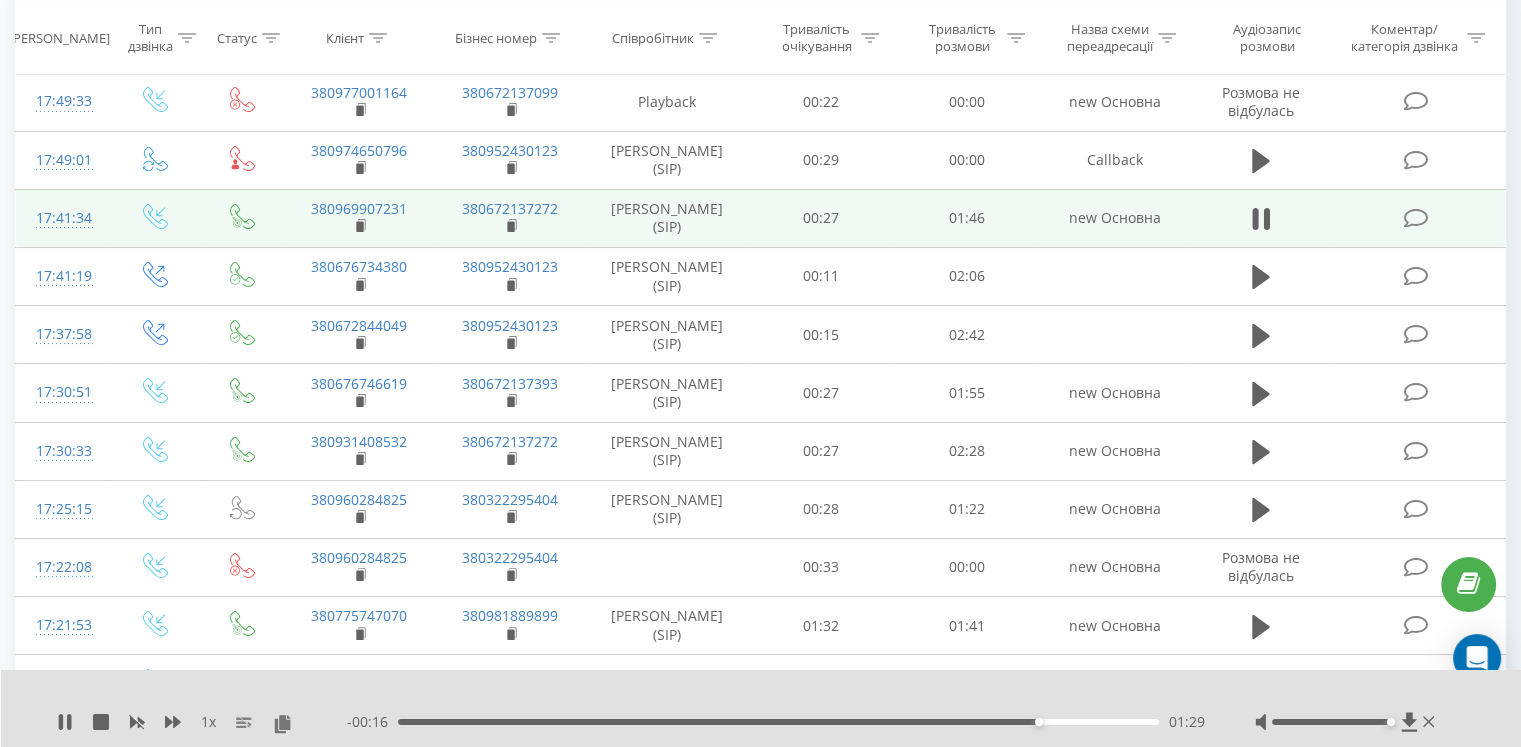 click at bounding box center [1347, 722] 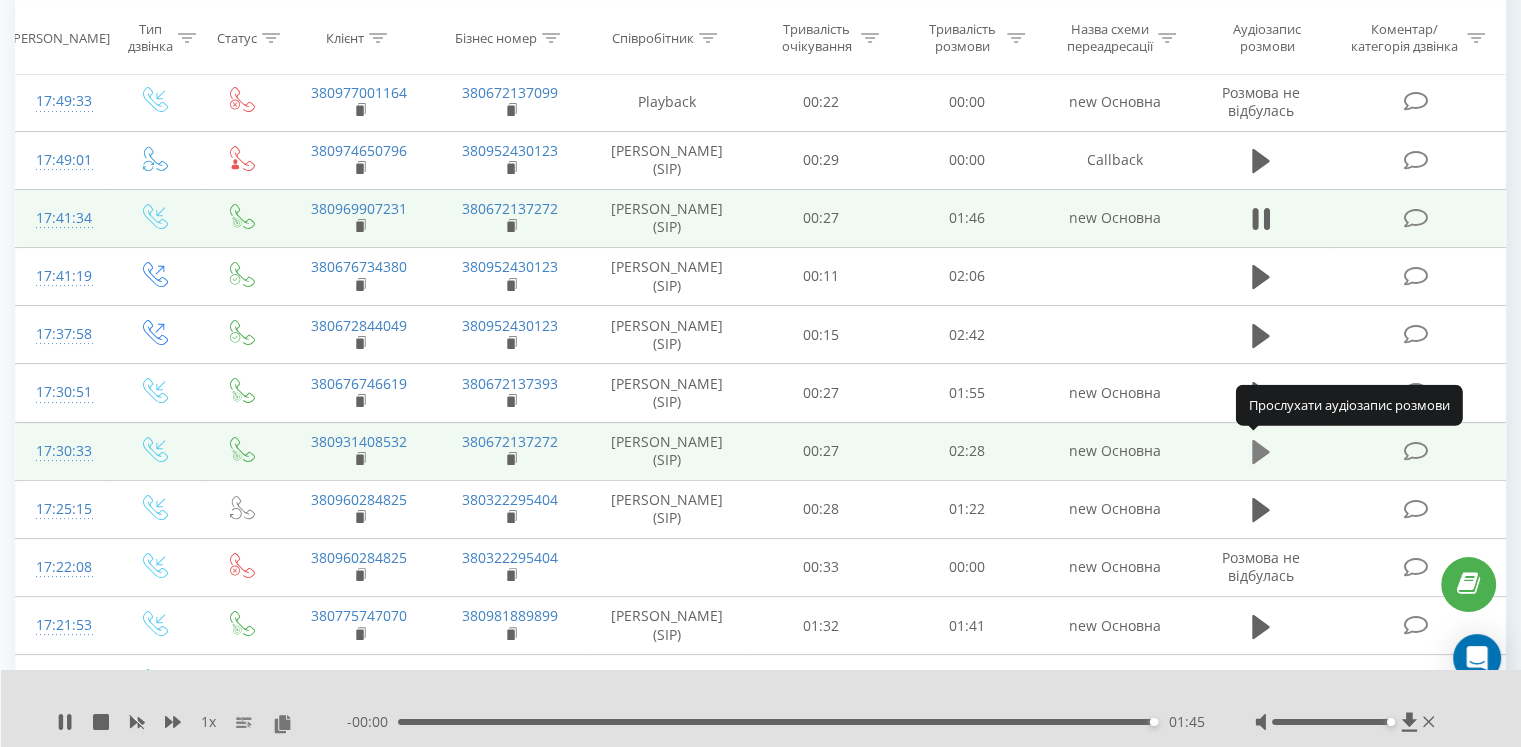 click 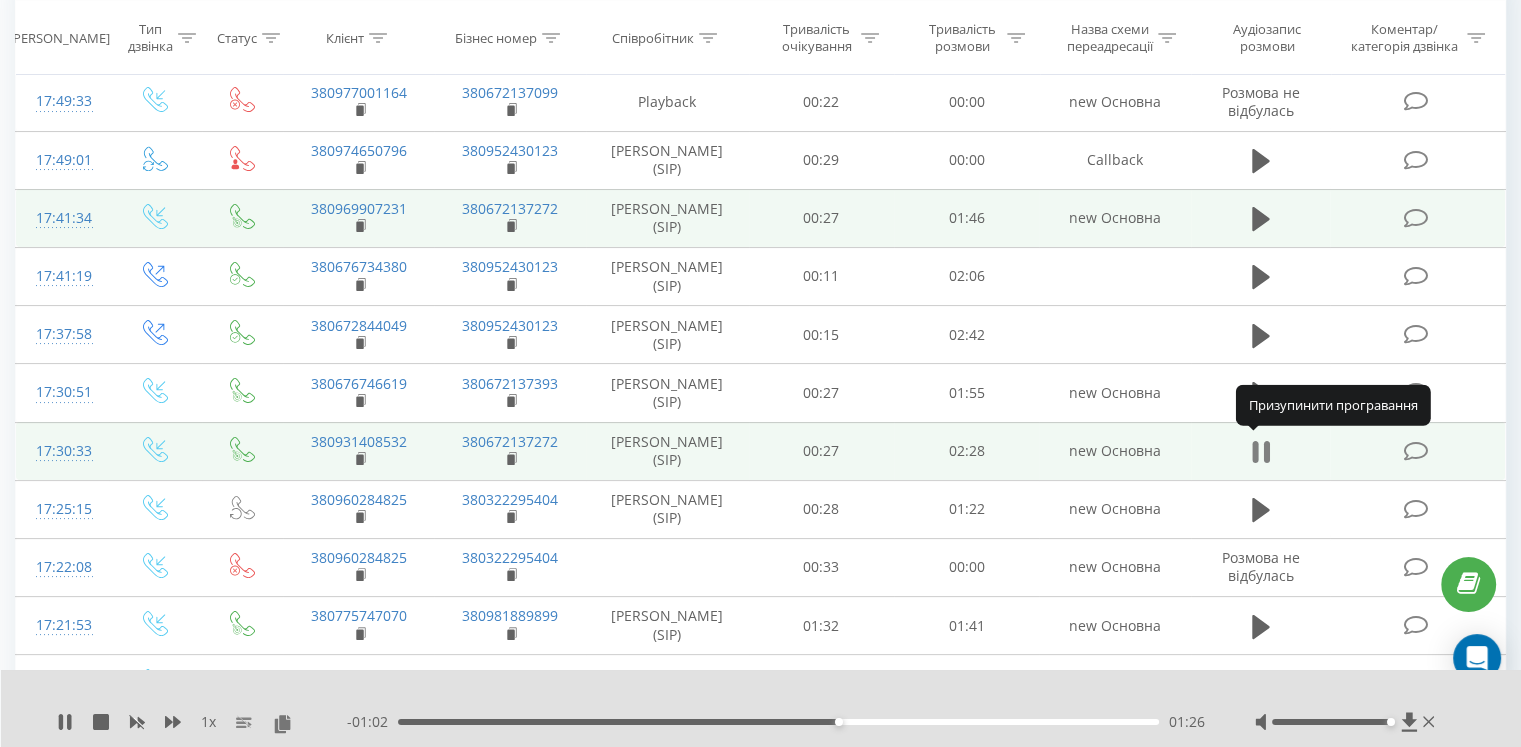 click 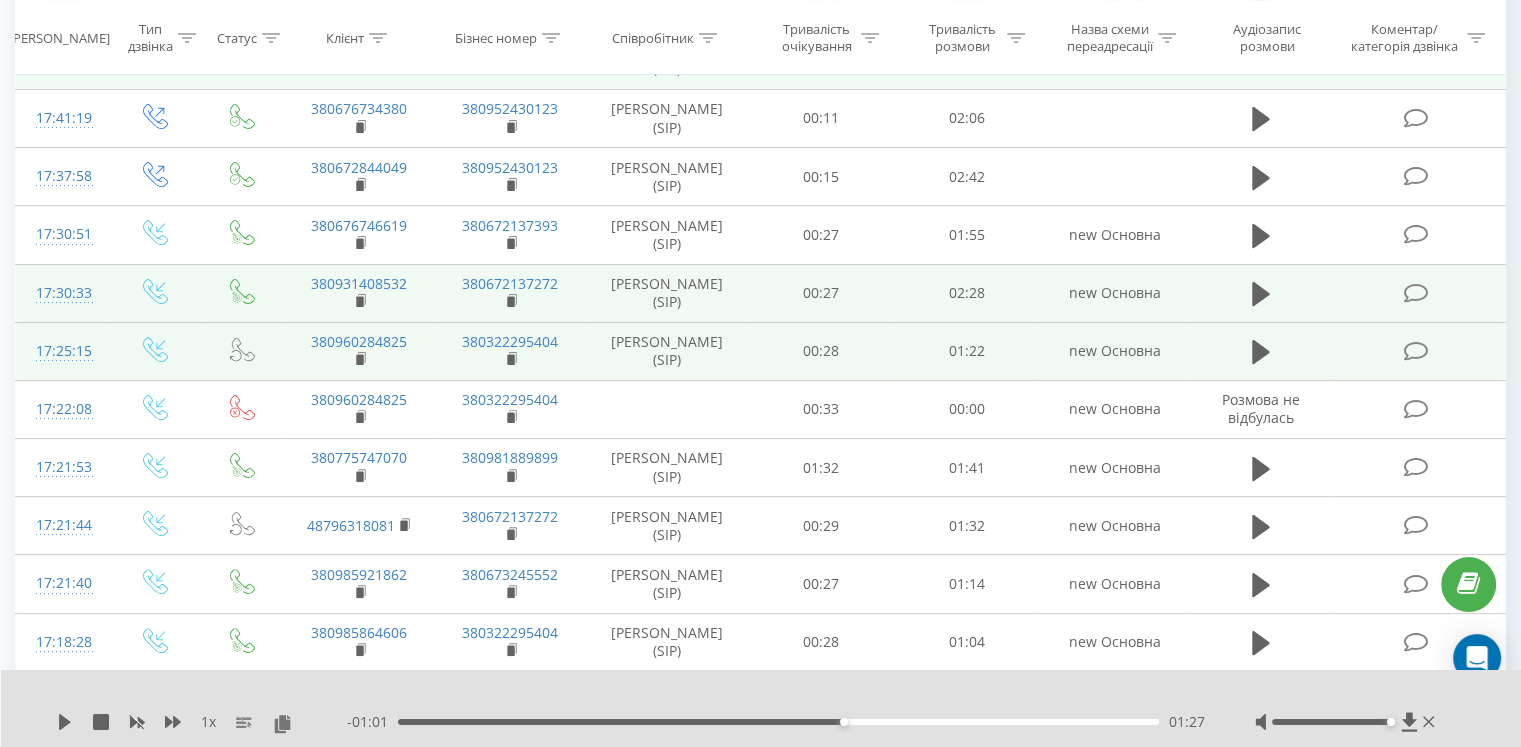 scroll, scrollTop: 396, scrollLeft: 0, axis: vertical 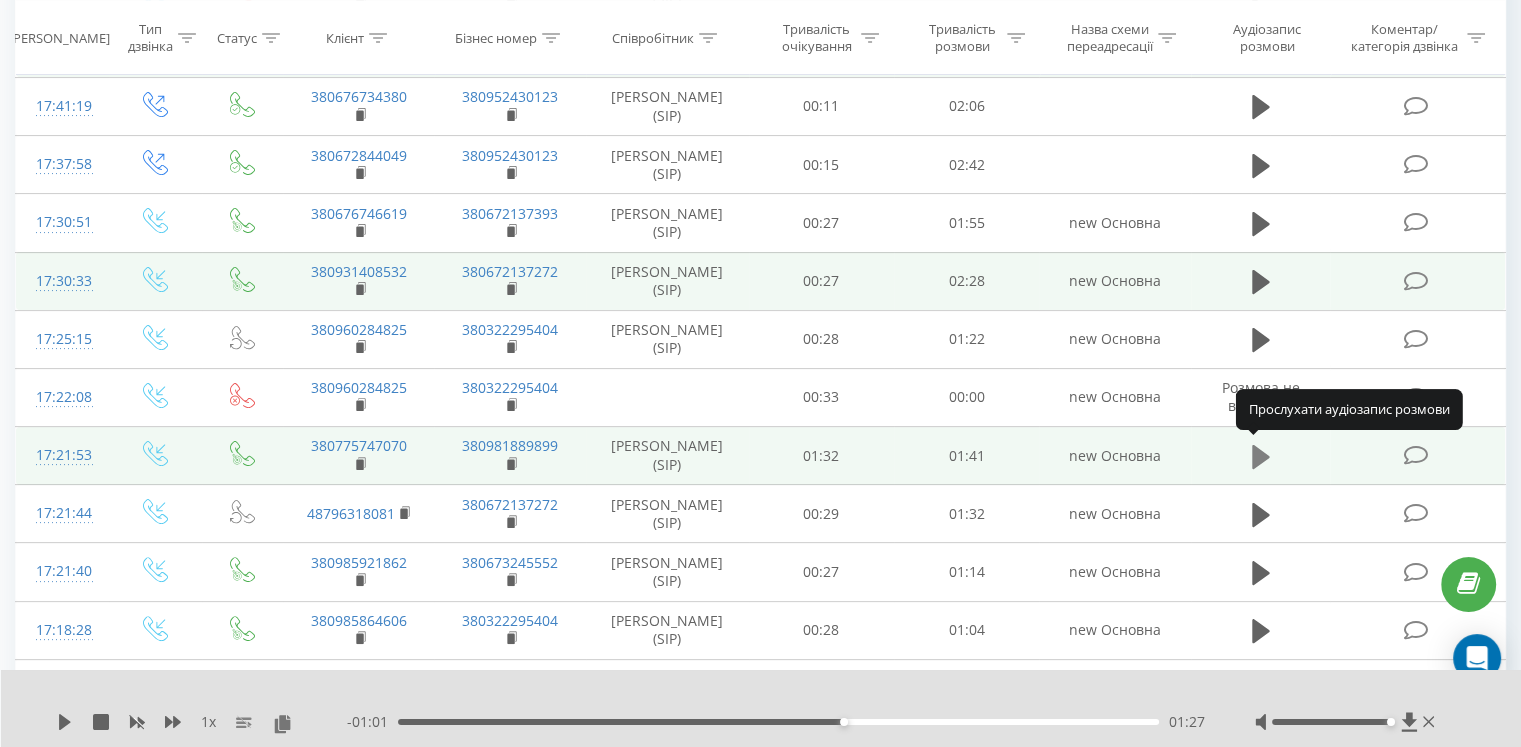 click 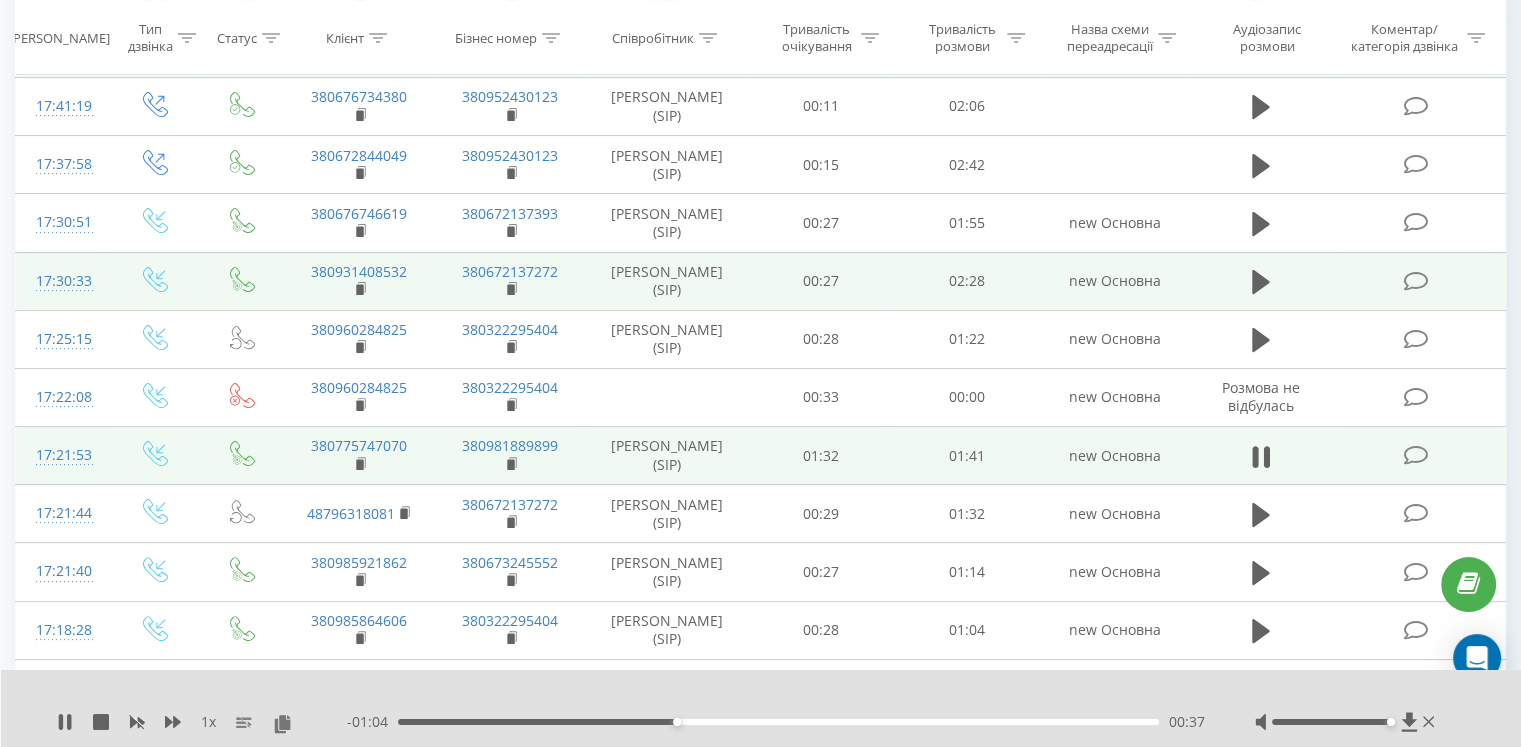 click 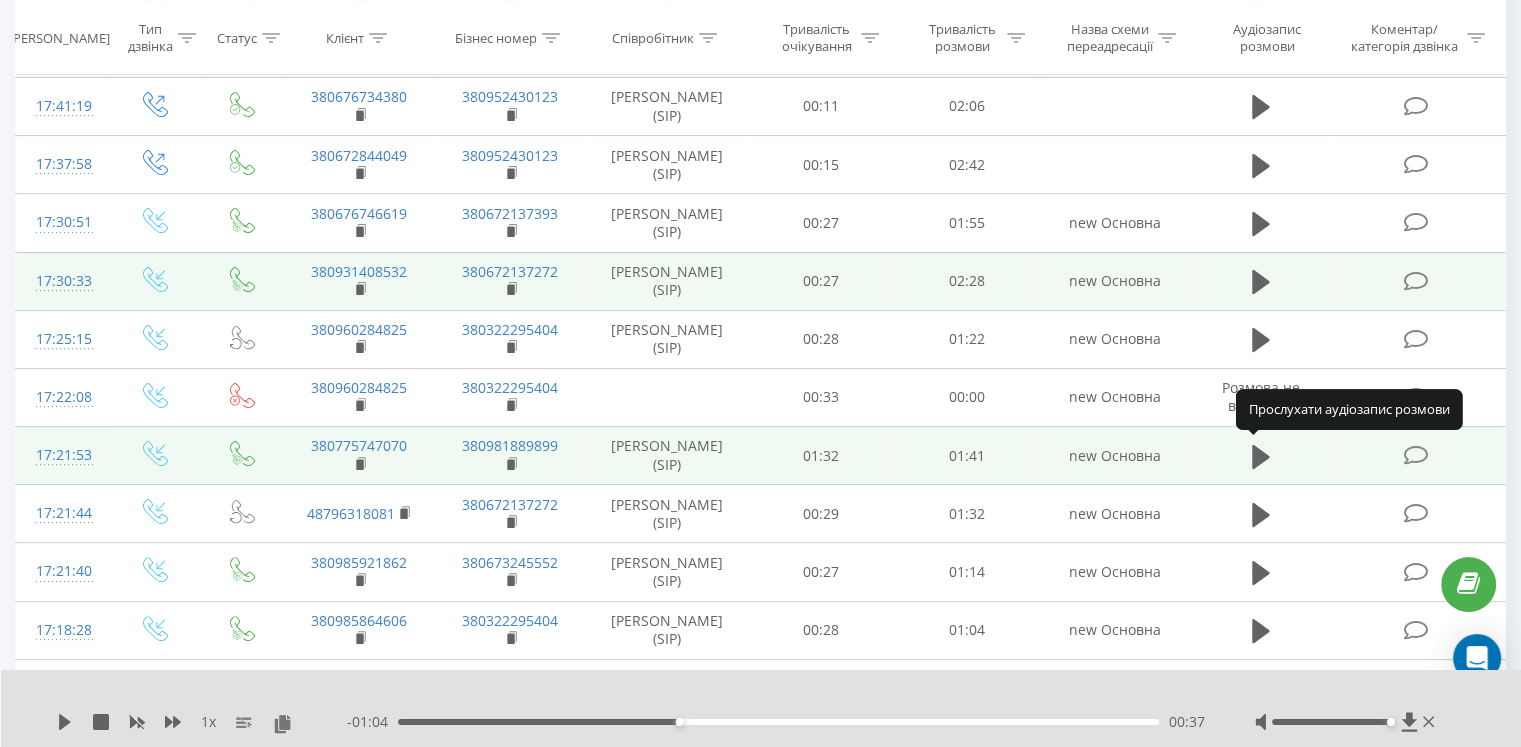 click 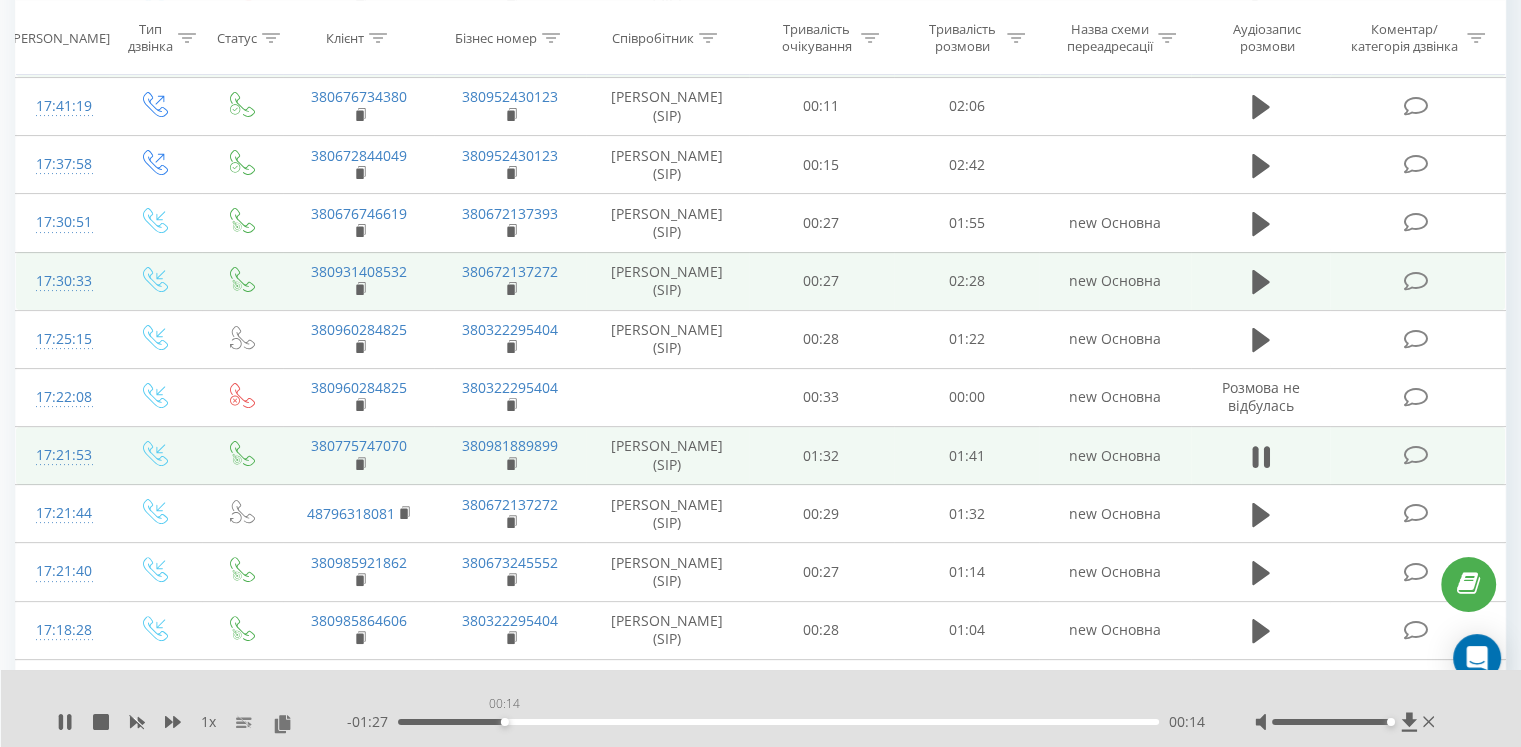 click on "00:14" at bounding box center (778, 722) 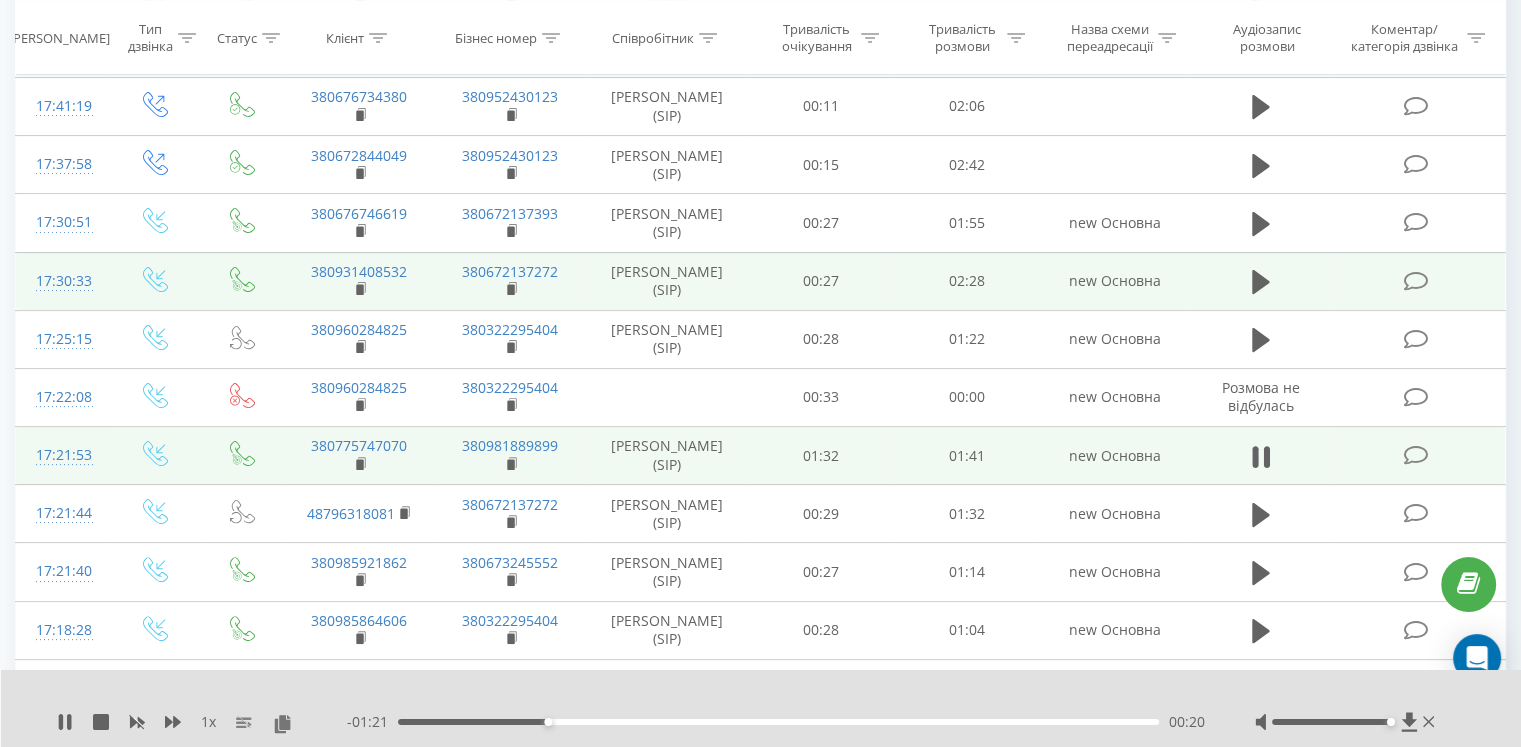 click on "- 01:21 00:20   00:20" at bounding box center [776, 722] 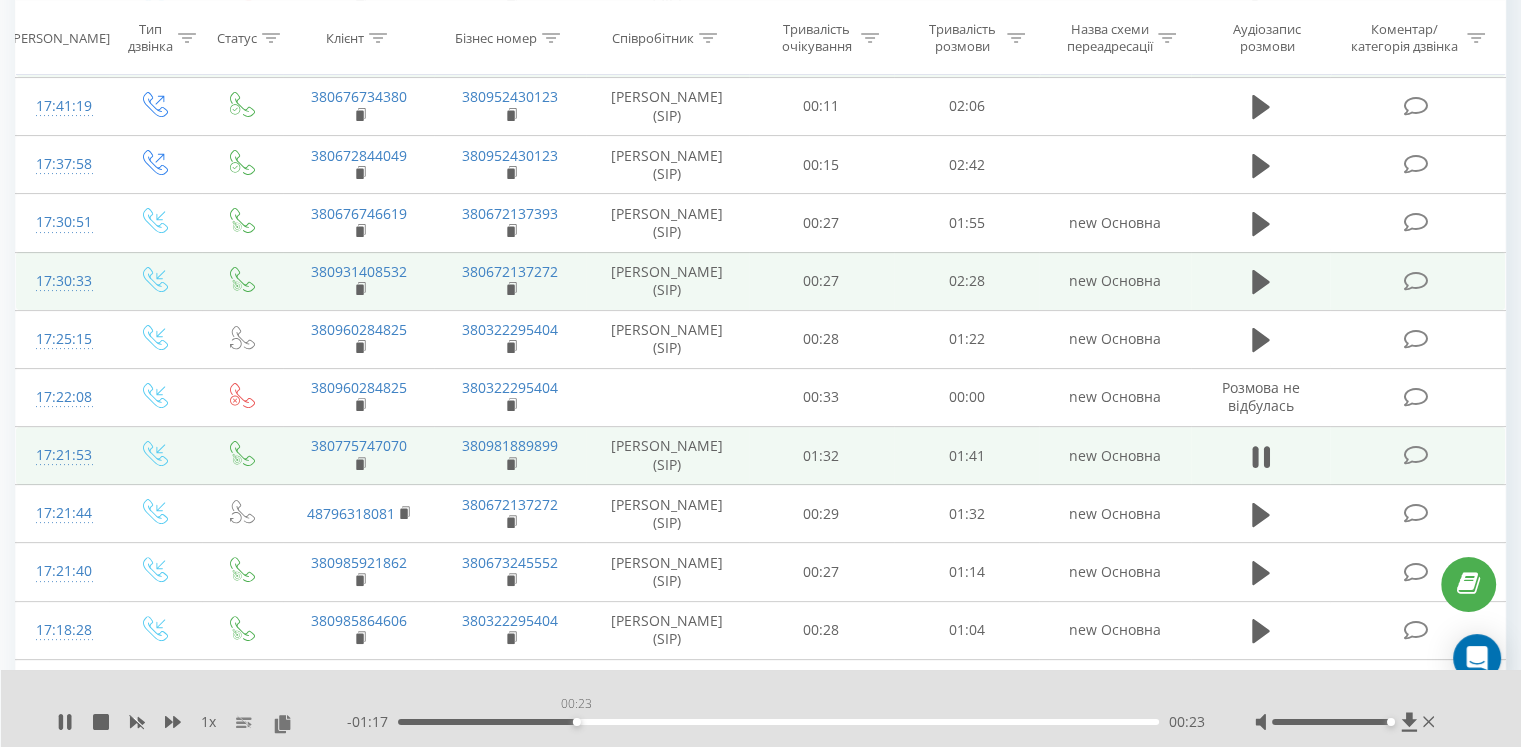 click on "00:23" at bounding box center (778, 722) 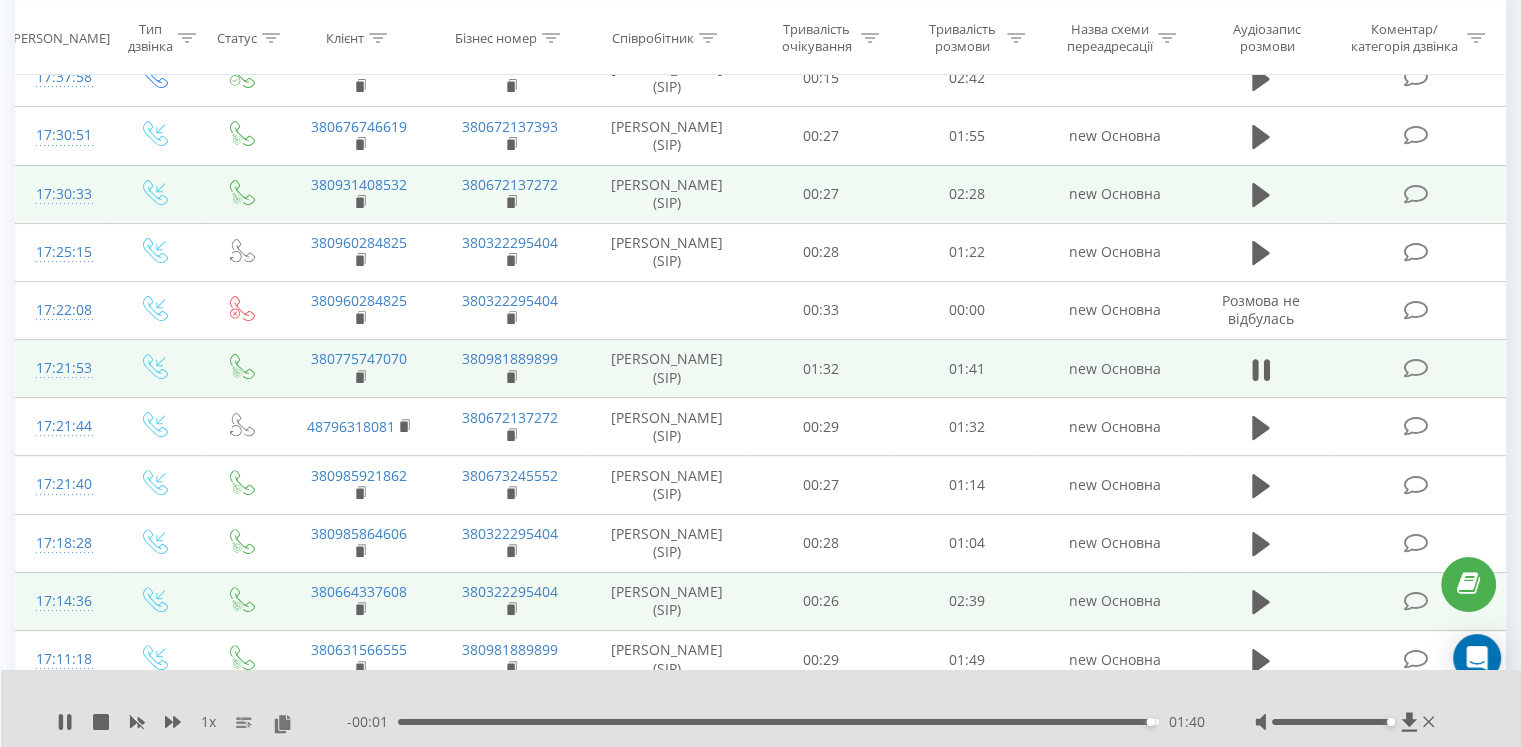 scroll, scrollTop: 539, scrollLeft: 0, axis: vertical 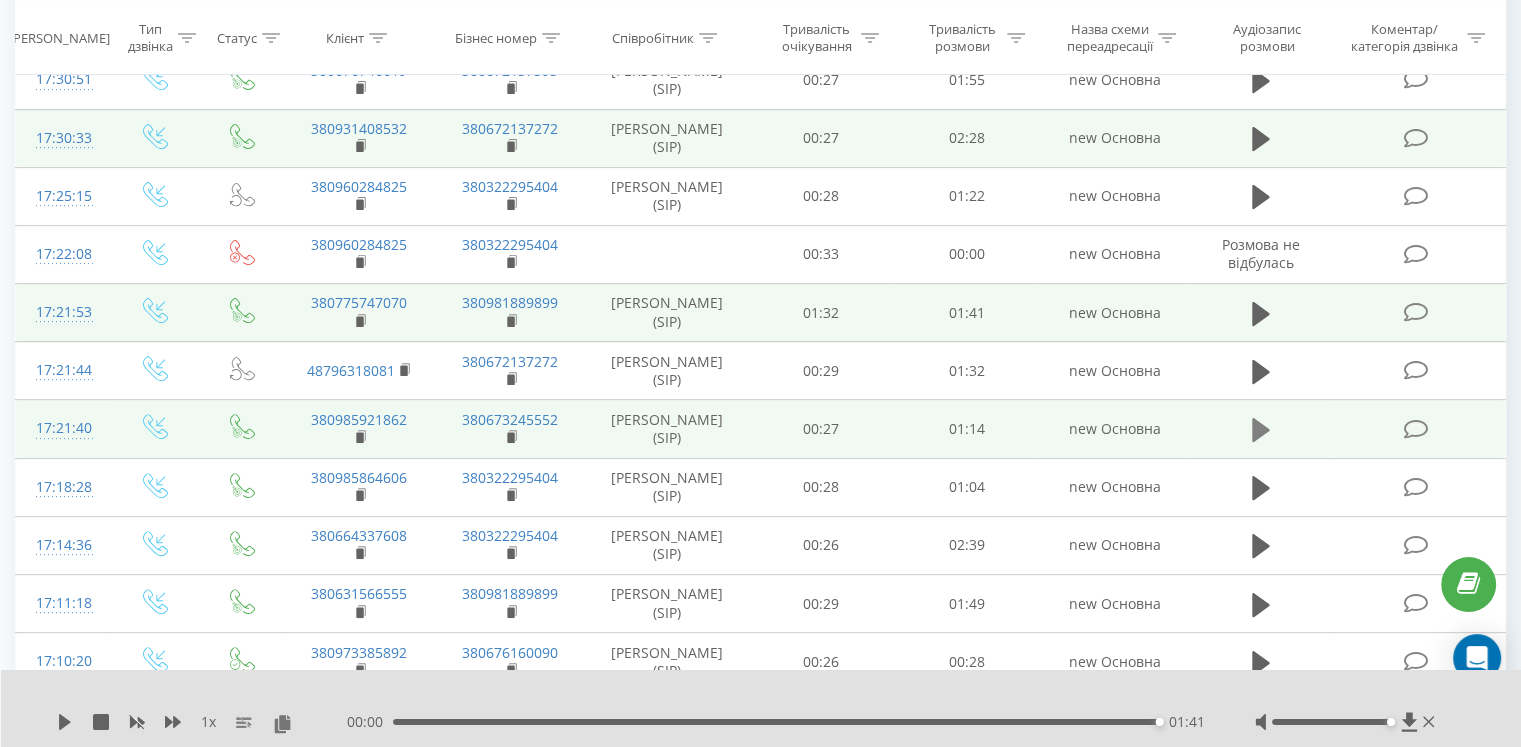 click 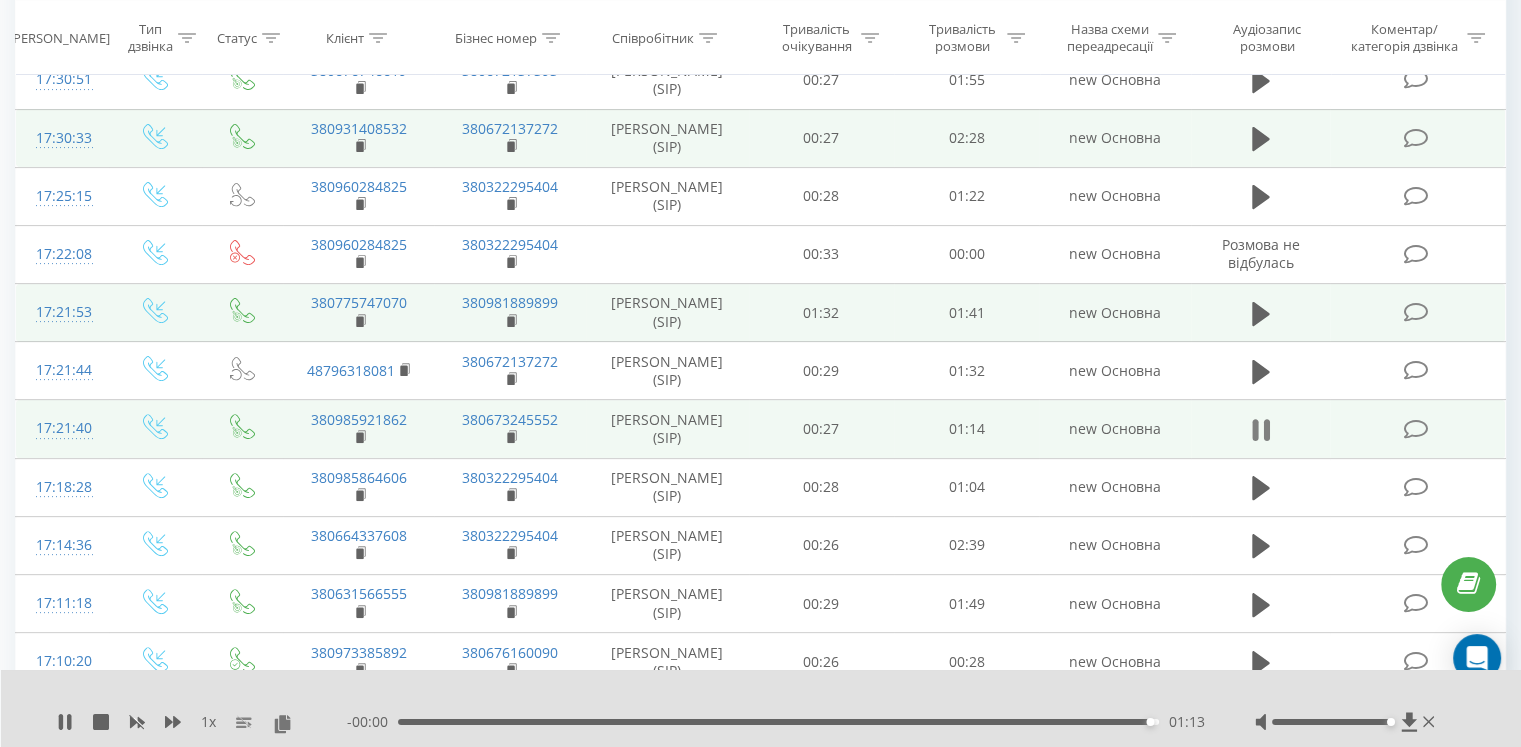 click 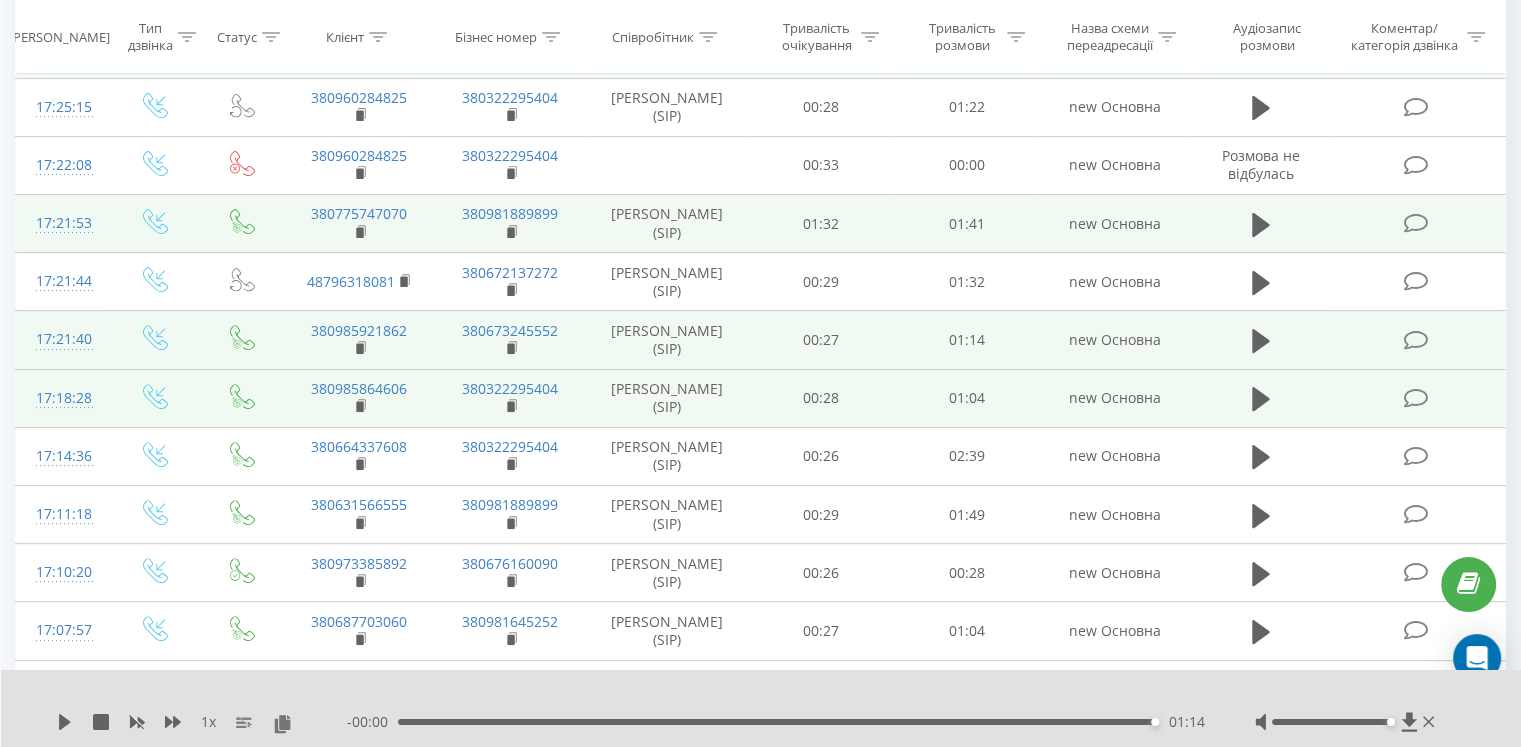 scroll, scrollTop: 635, scrollLeft: 0, axis: vertical 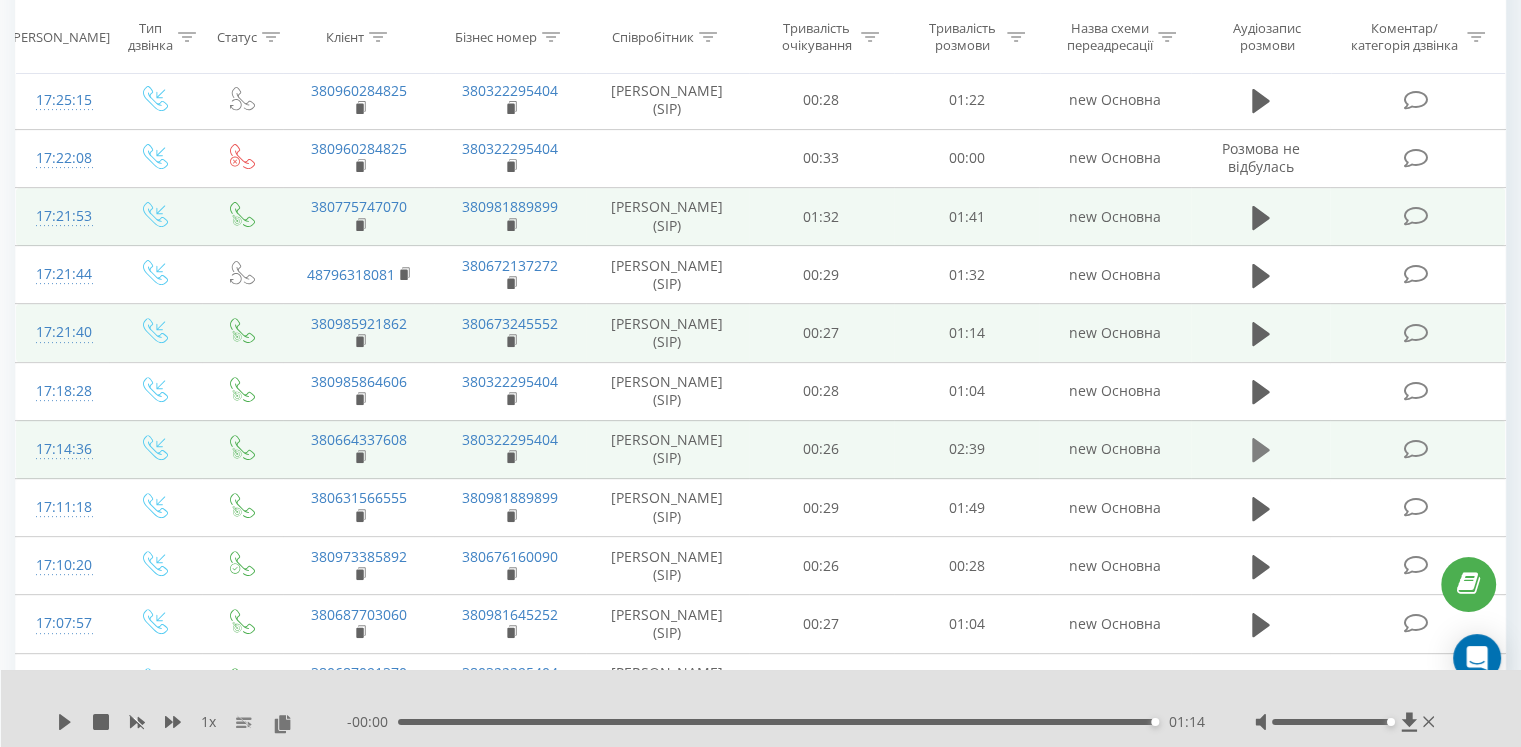 click 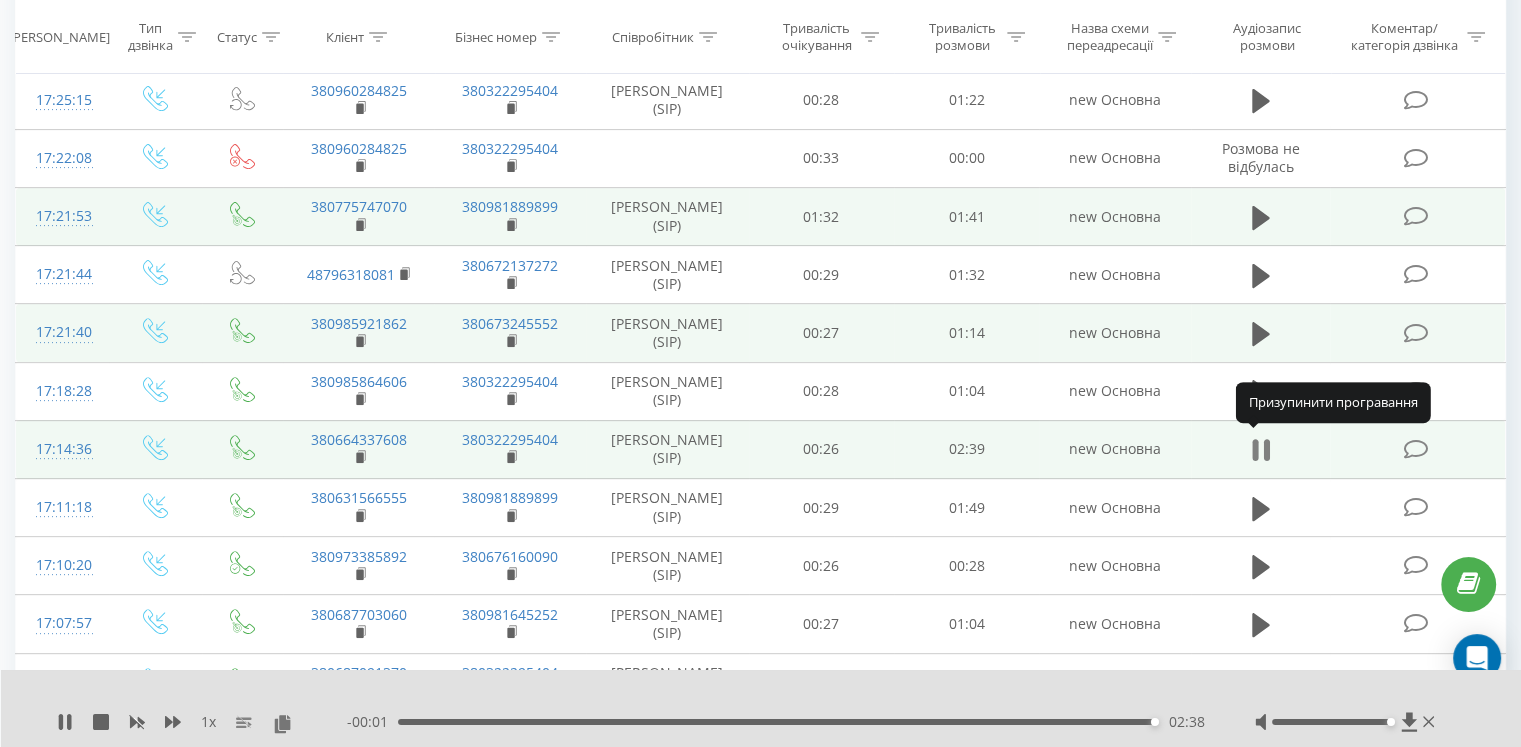 click 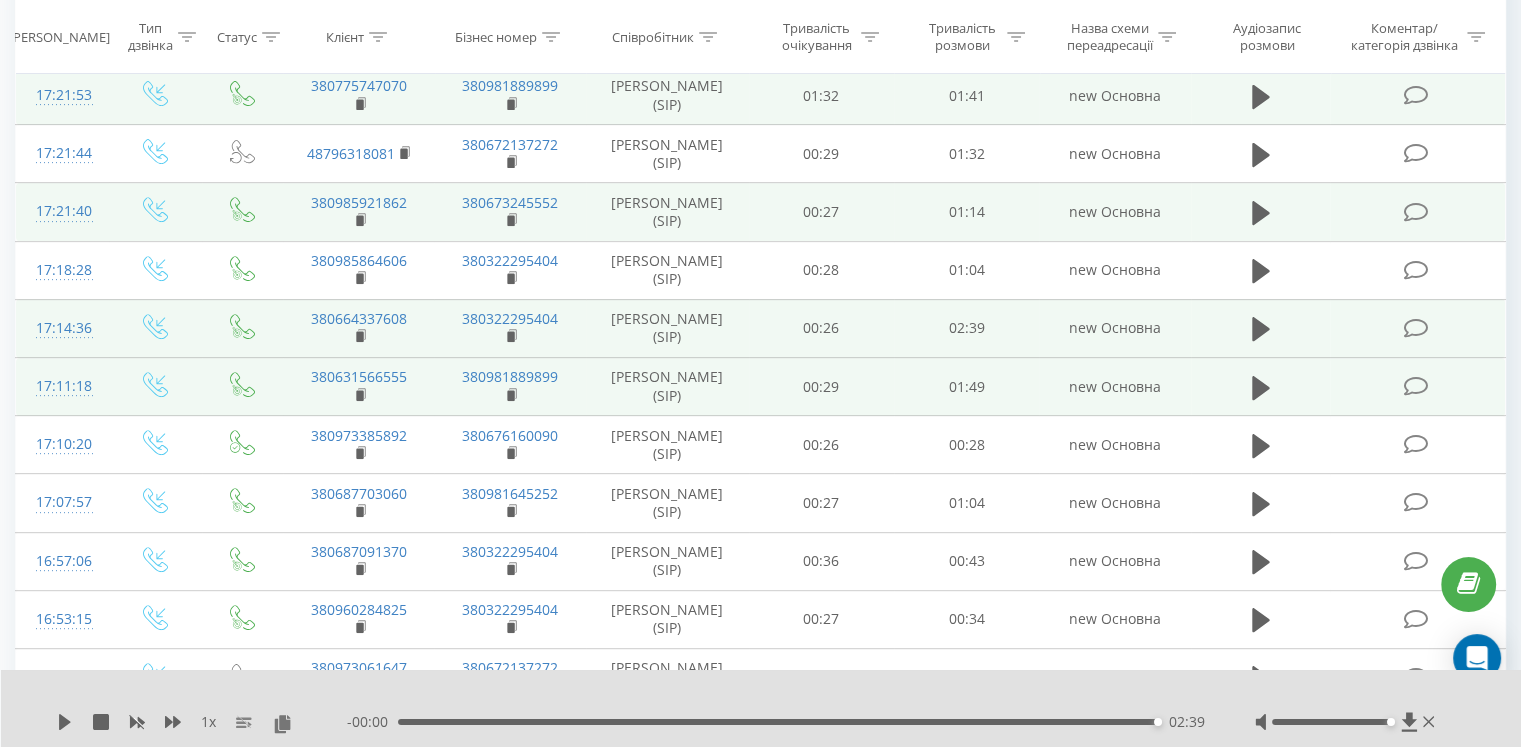 scroll, scrollTop: 767, scrollLeft: 0, axis: vertical 